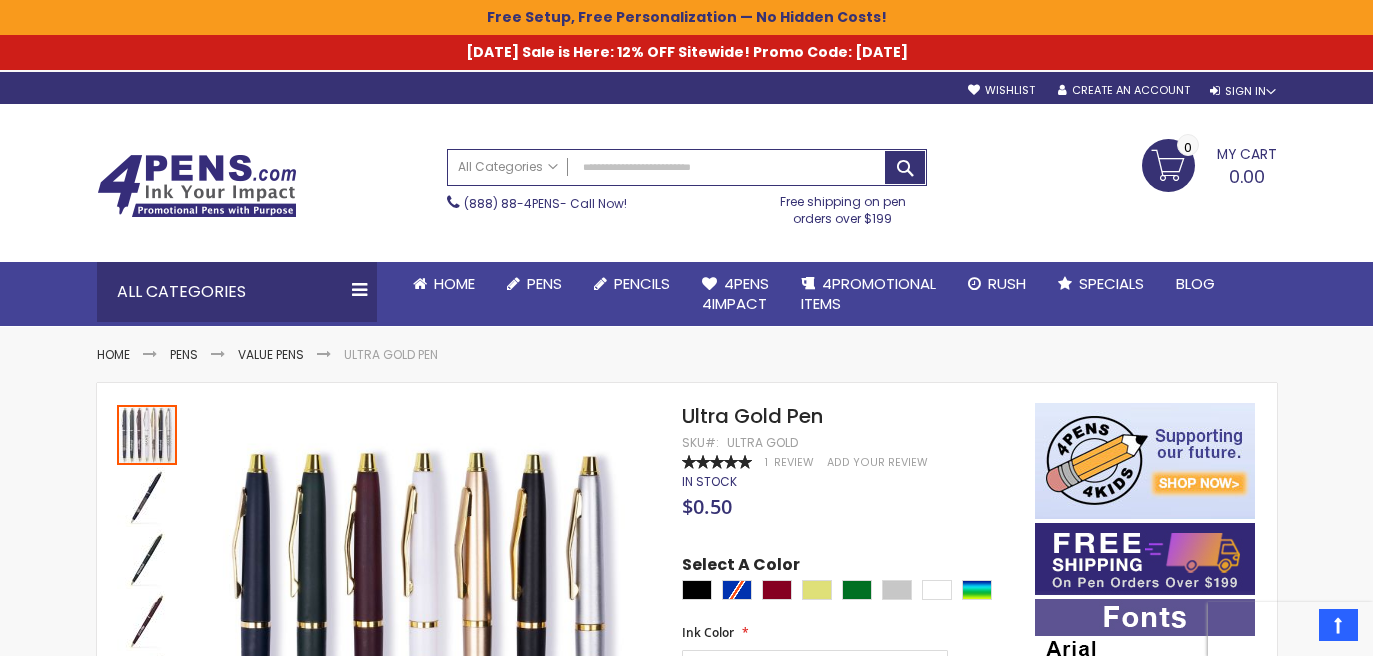 select on "****" 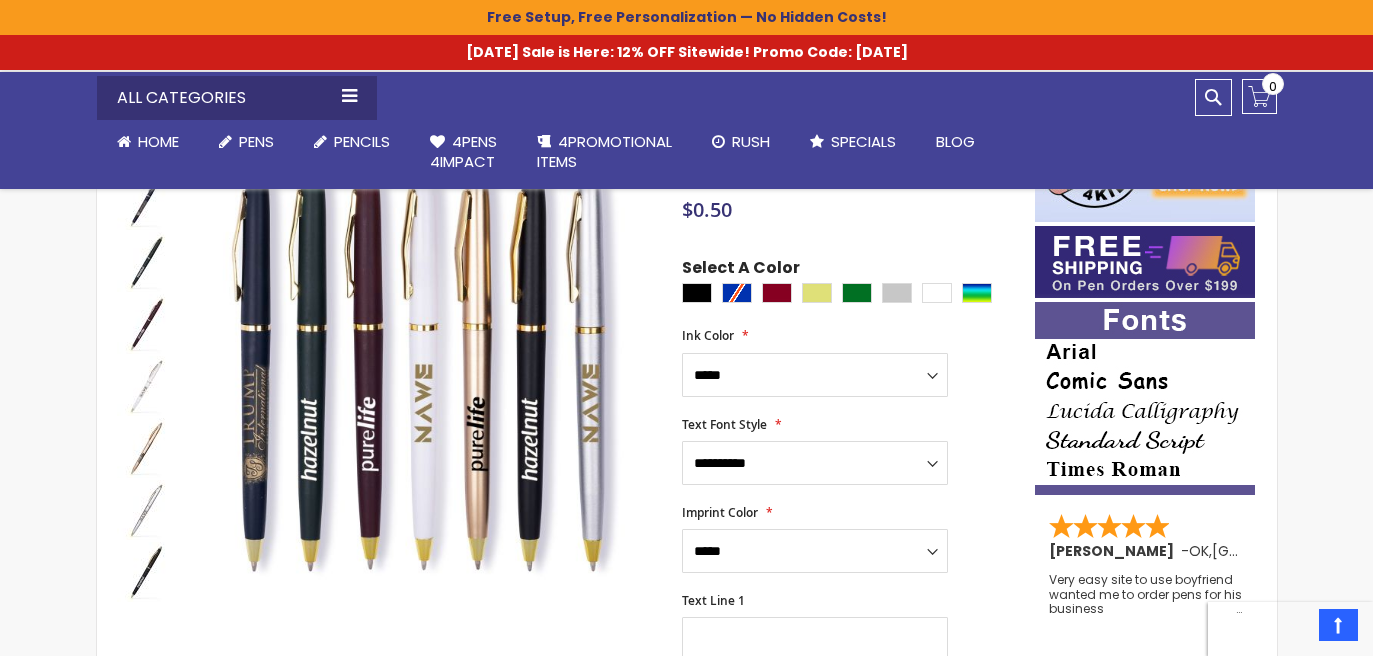 scroll, scrollTop: 296, scrollLeft: 0, axis: vertical 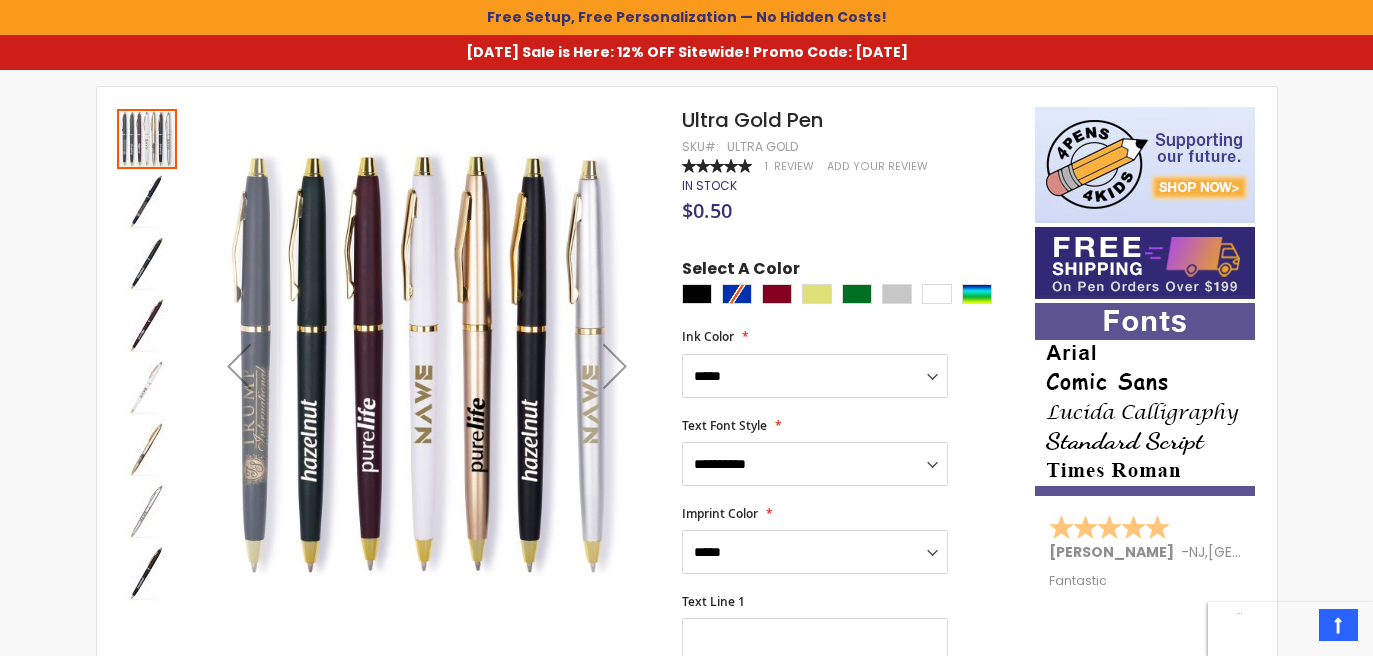 click at bounding box center [147, 325] 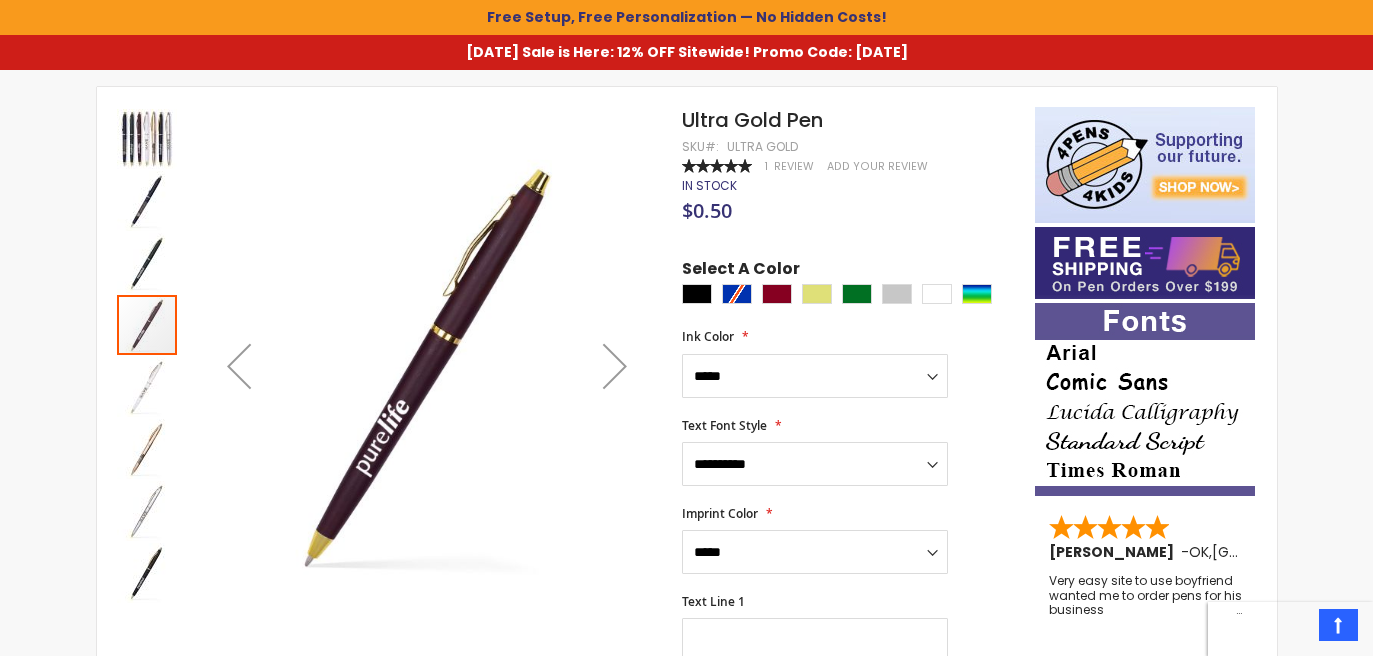 click at bounding box center (147, 387) 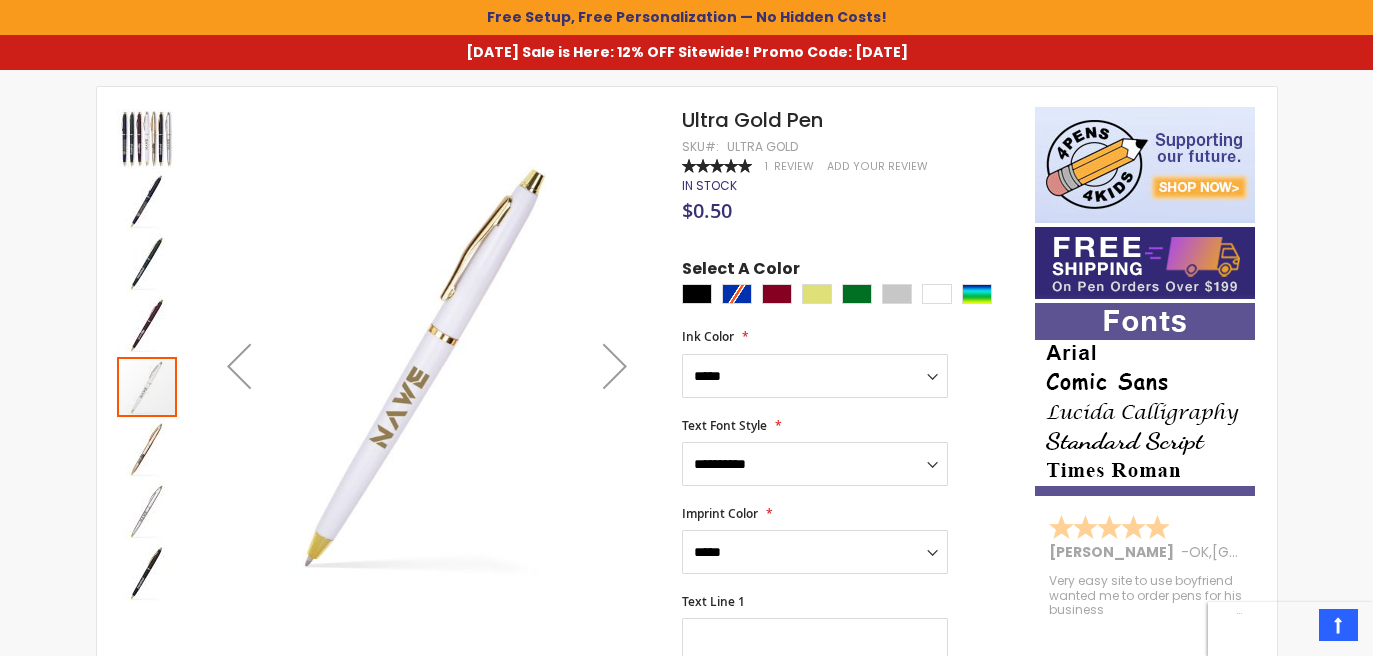 click at bounding box center (147, 449) 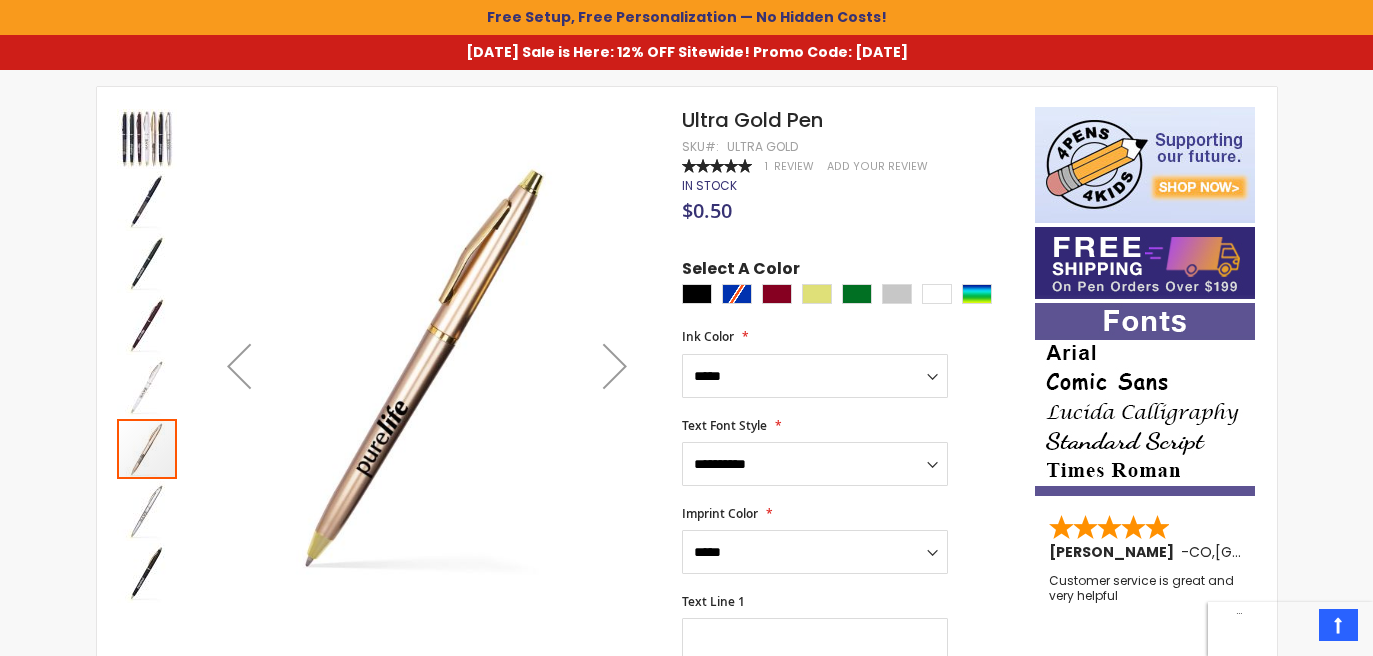 click at bounding box center [147, 511] 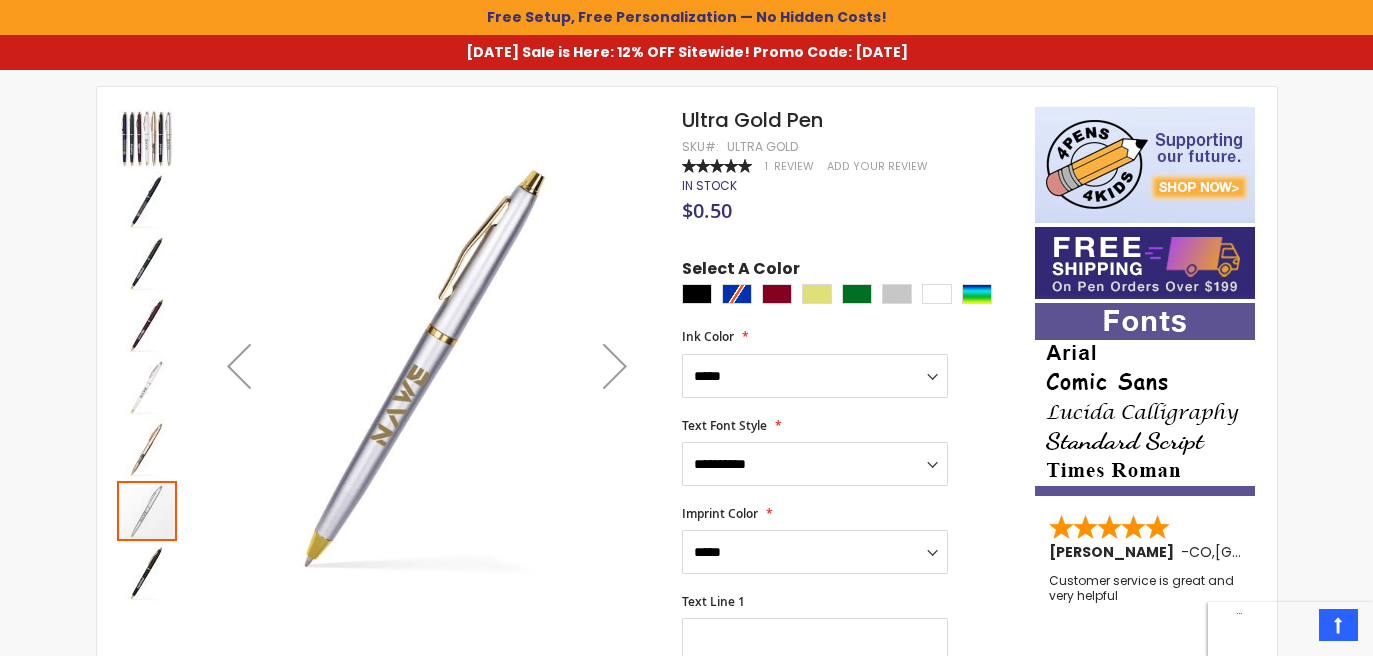 click at bounding box center [147, 573] 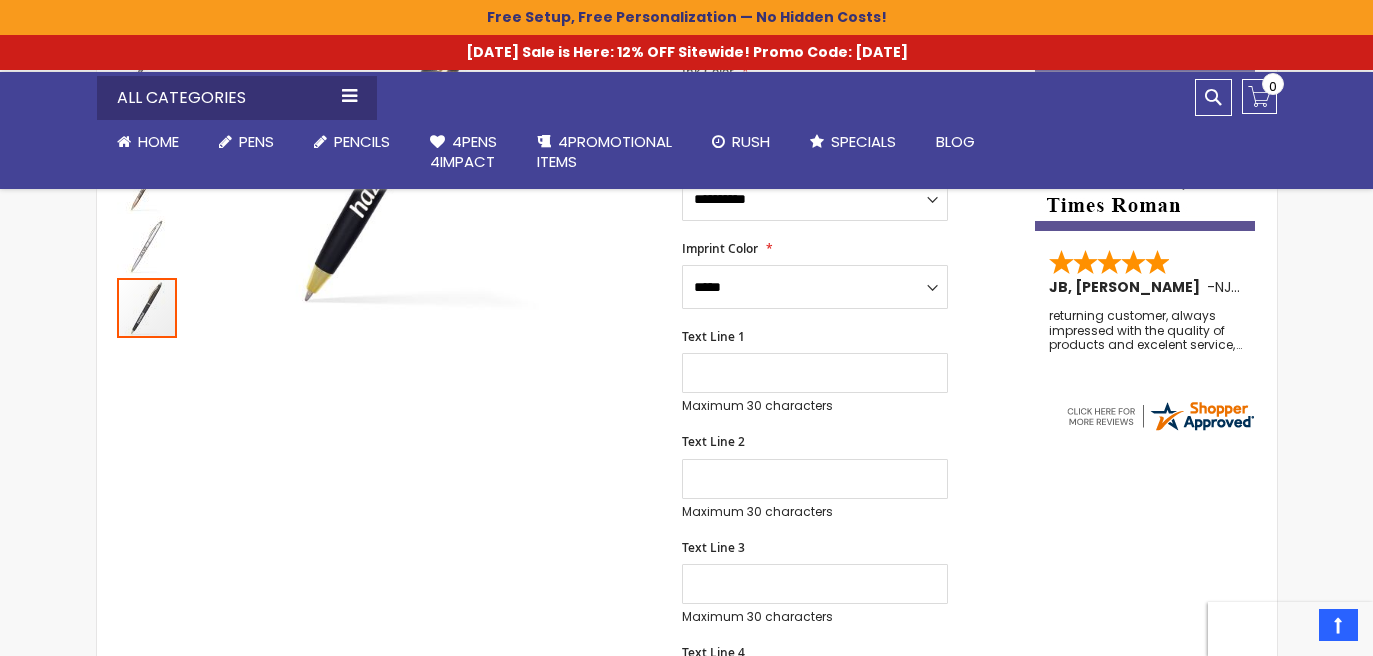 scroll, scrollTop: 570, scrollLeft: 0, axis: vertical 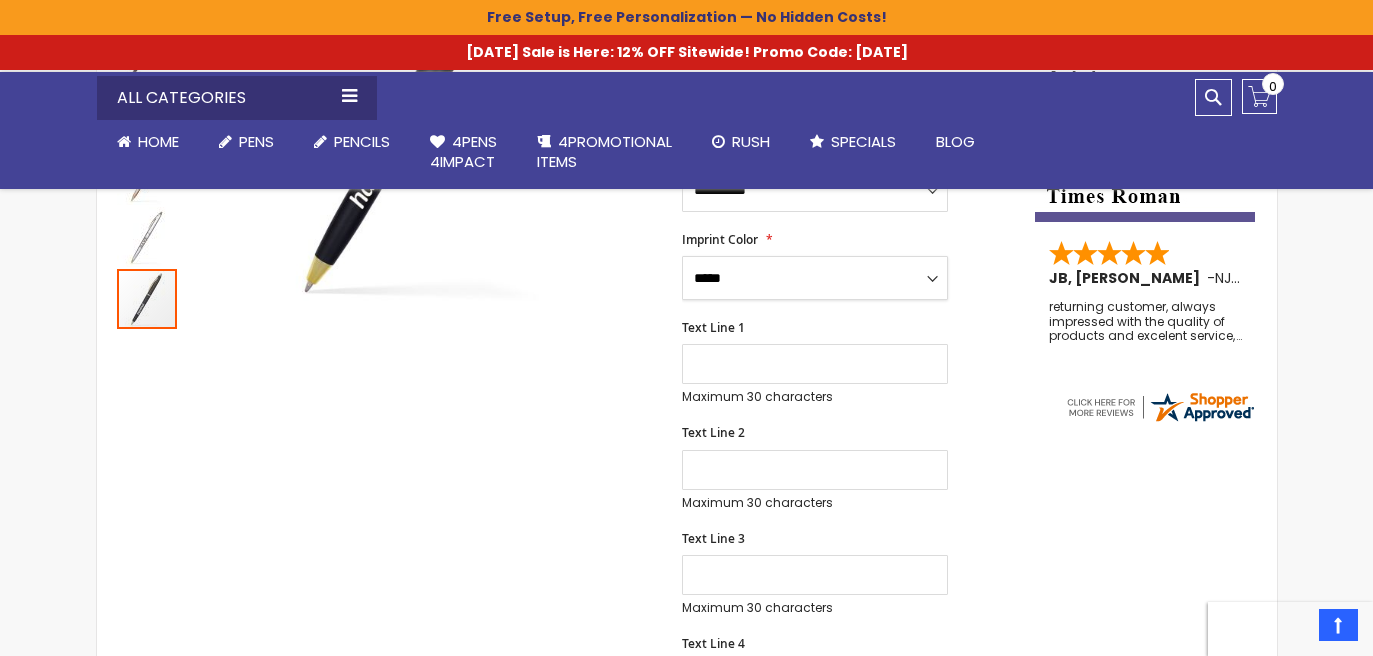 click on "**********" at bounding box center [815, 278] 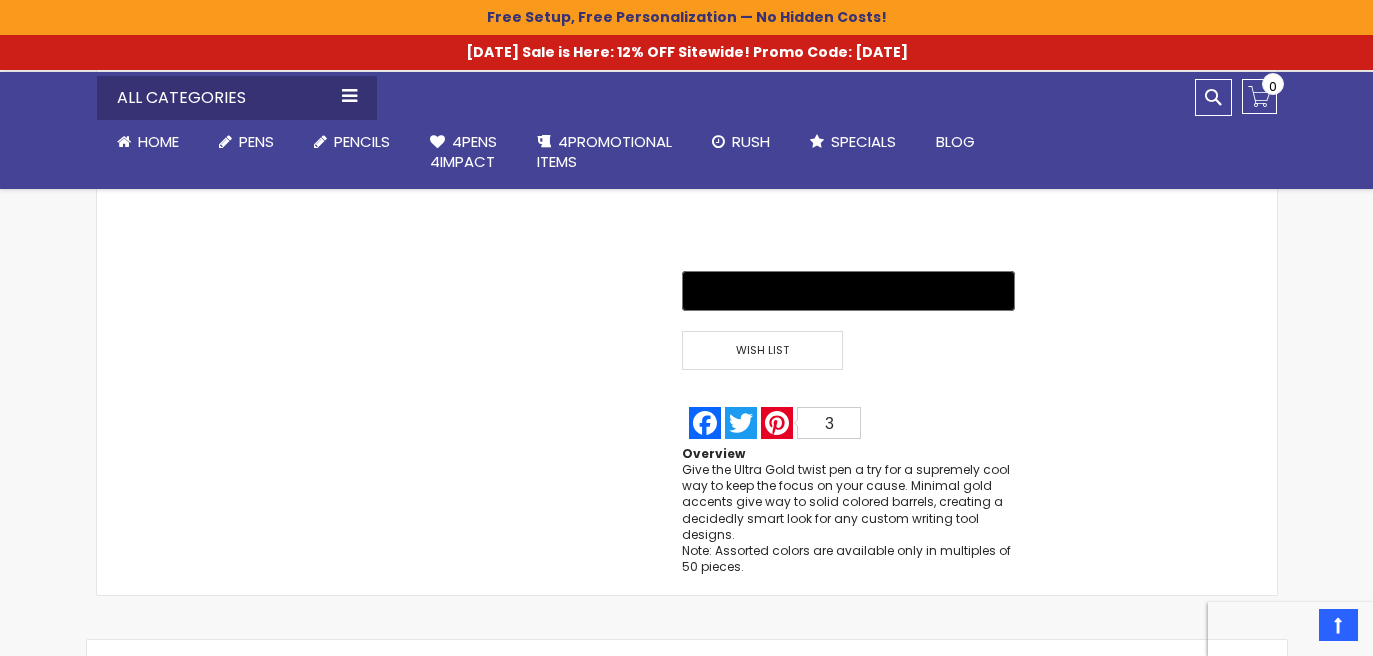 scroll, scrollTop: 1703, scrollLeft: 0, axis: vertical 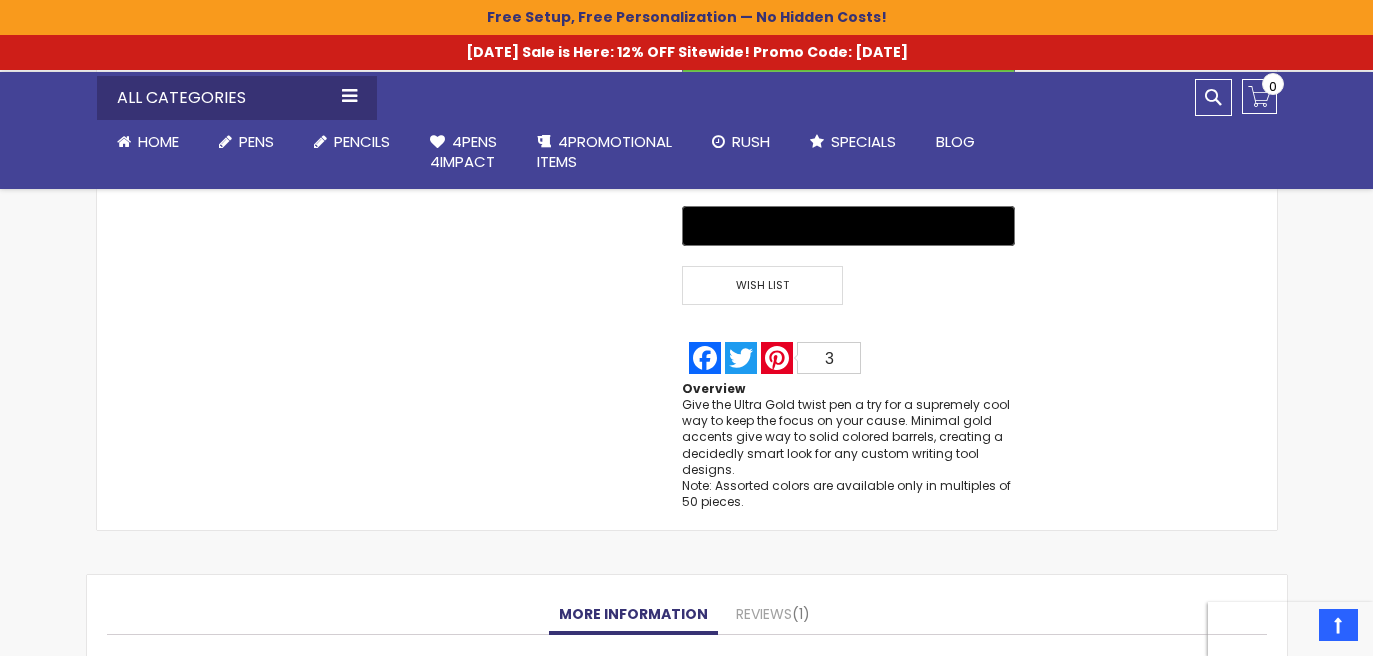 click on "Compare" at bounding box center (932, 285) 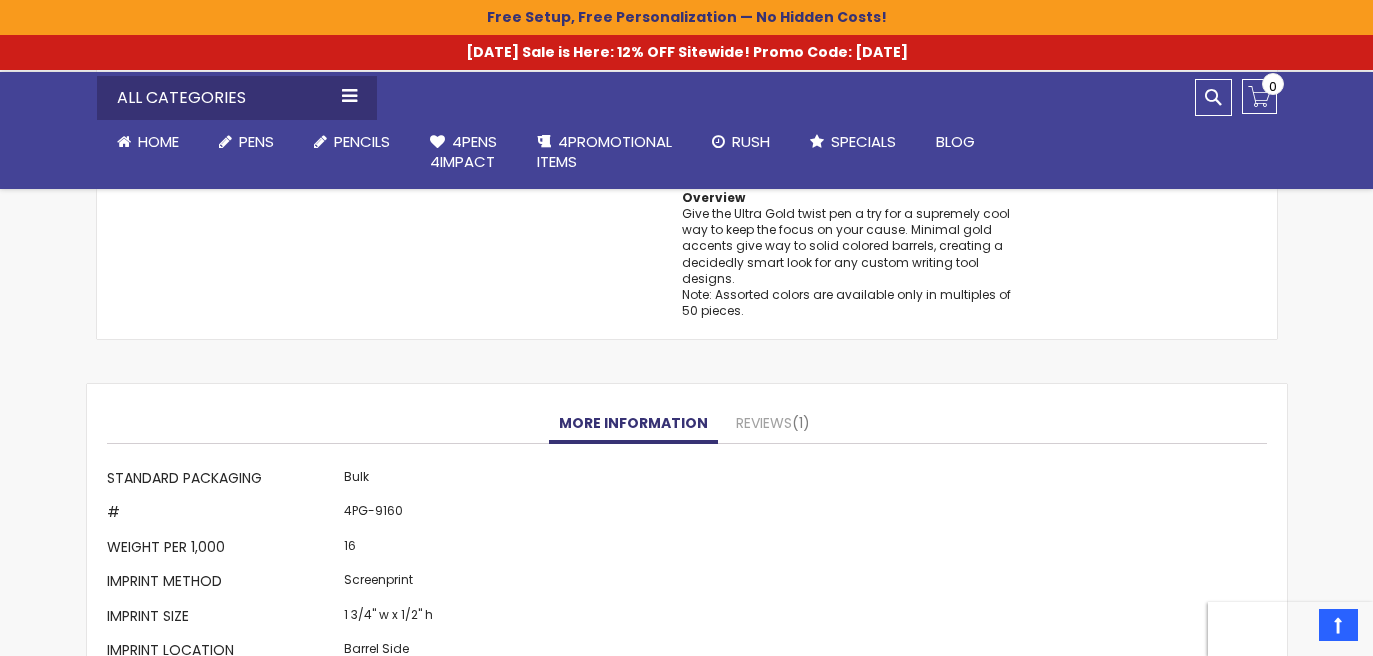 scroll, scrollTop: 1914, scrollLeft: 0, axis: vertical 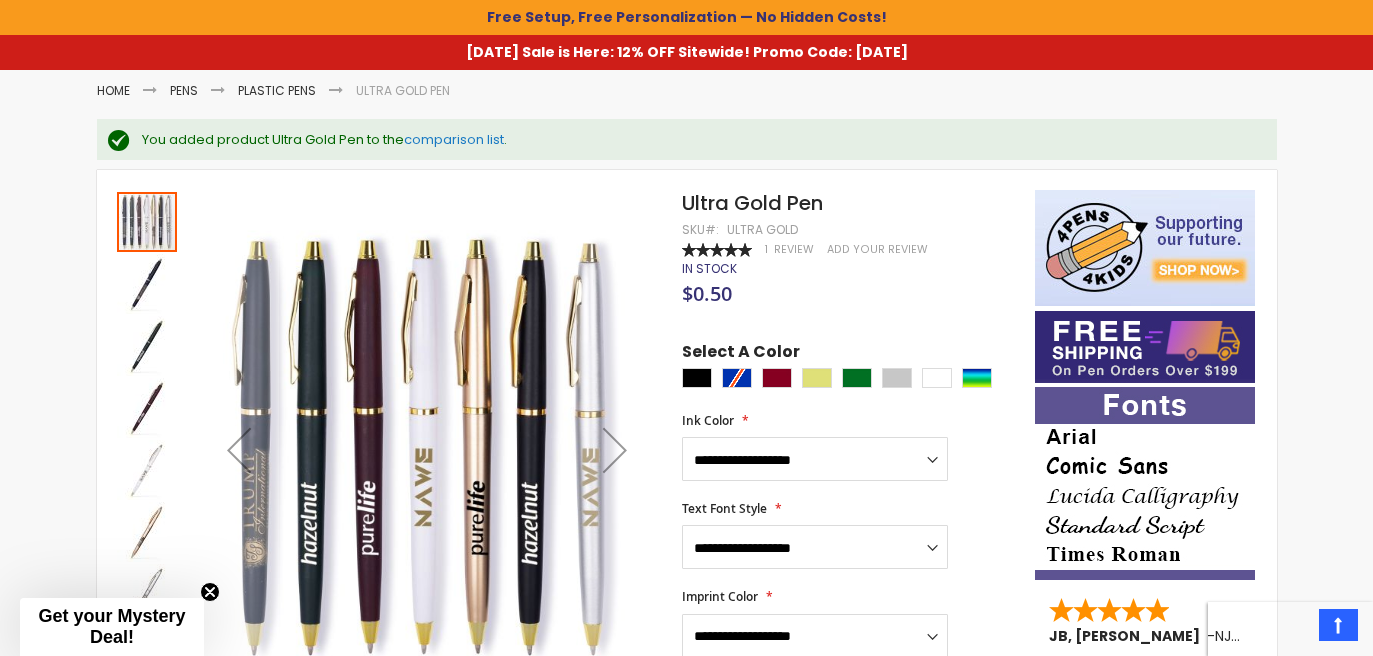 click at bounding box center [147, 532] 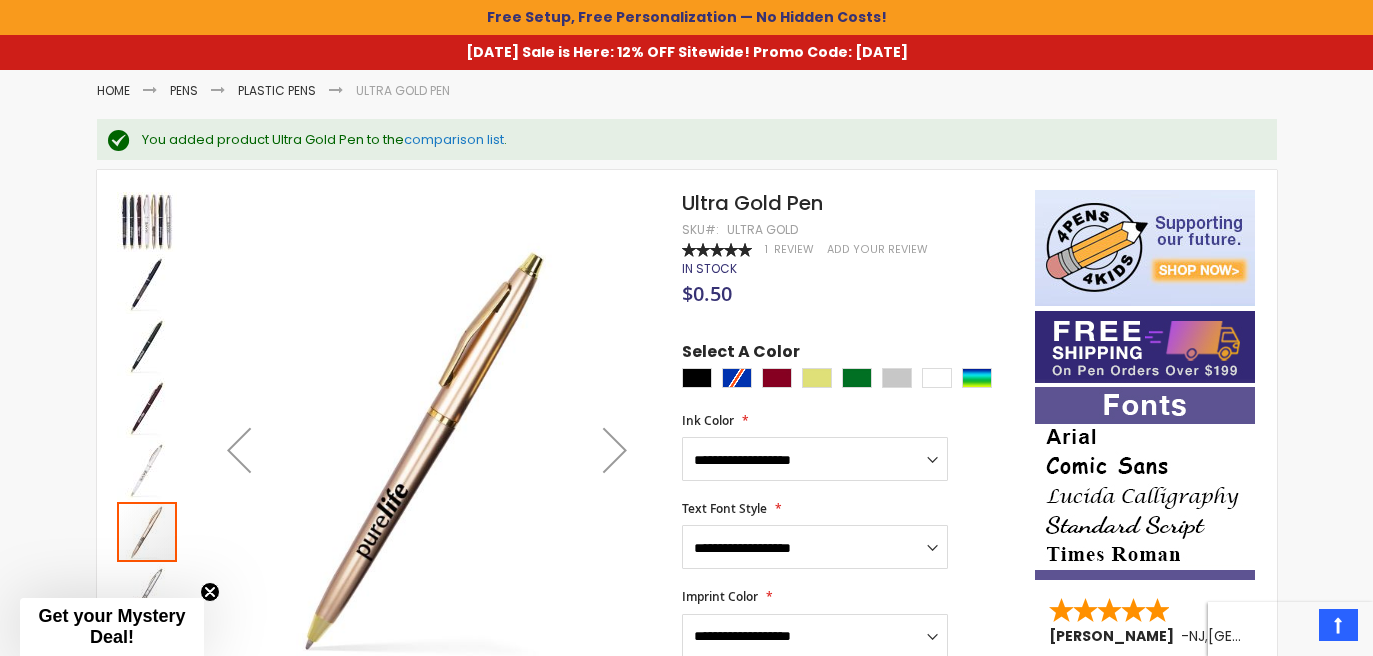 click at bounding box center [147, 470] 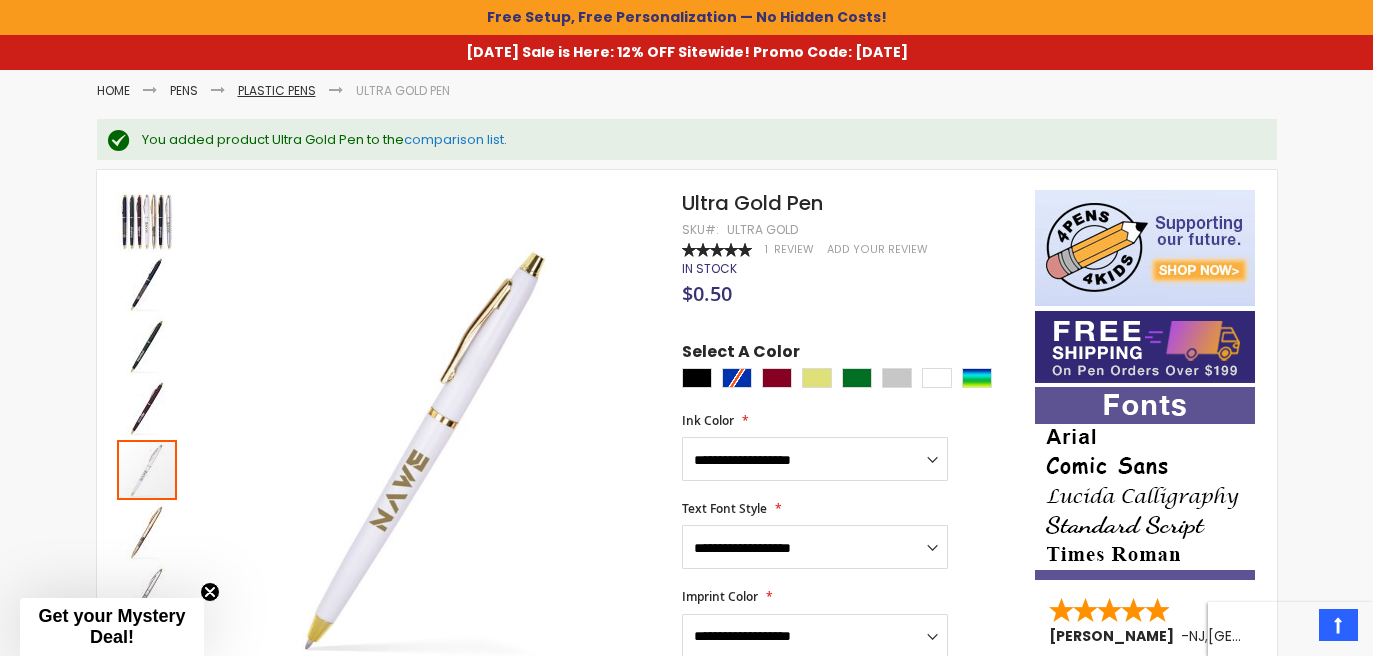 click on "Plastic Pens" at bounding box center [277, 90] 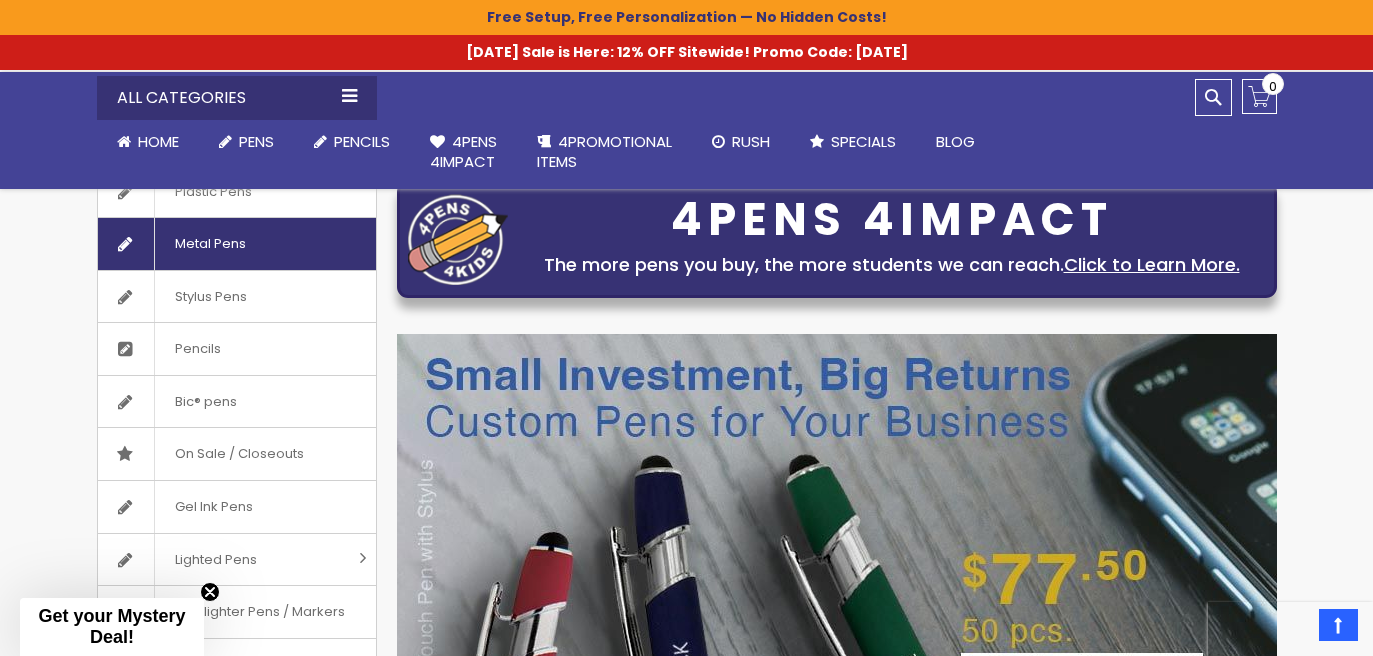 scroll, scrollTop: 0, scrollLeft: 0, axis: both 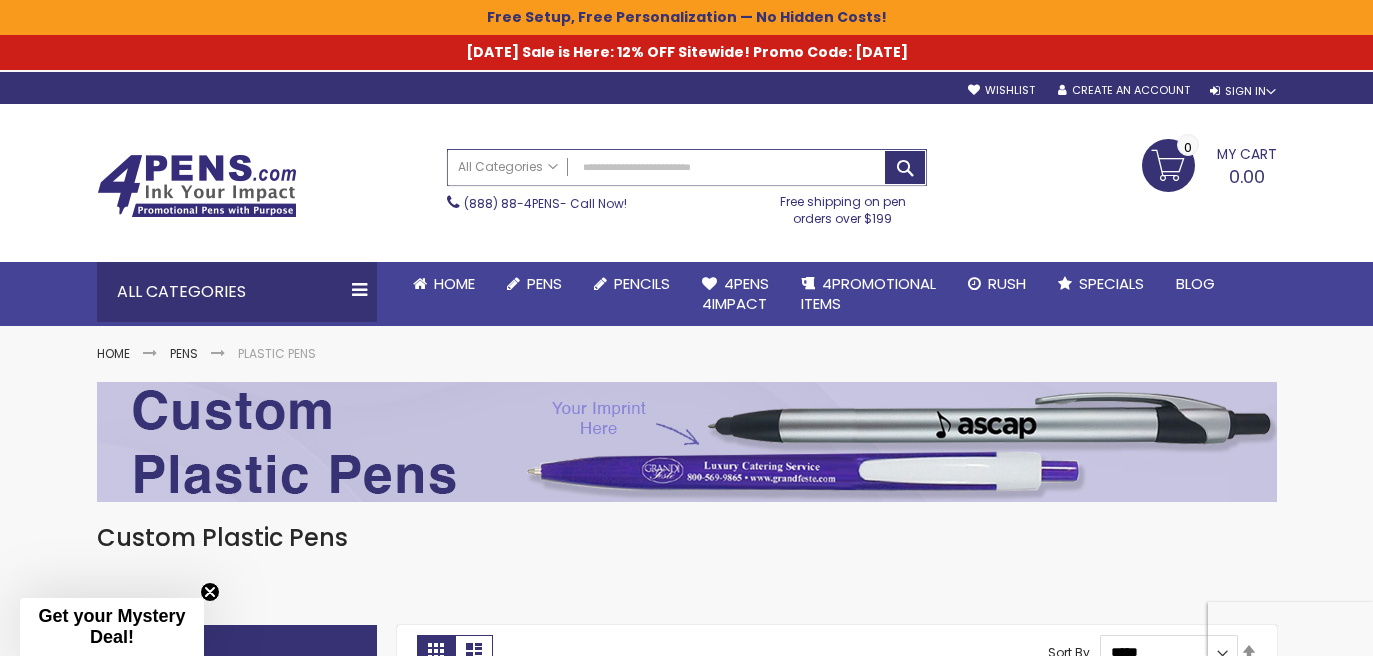 click on "Search" at bounding box center (687, 167) 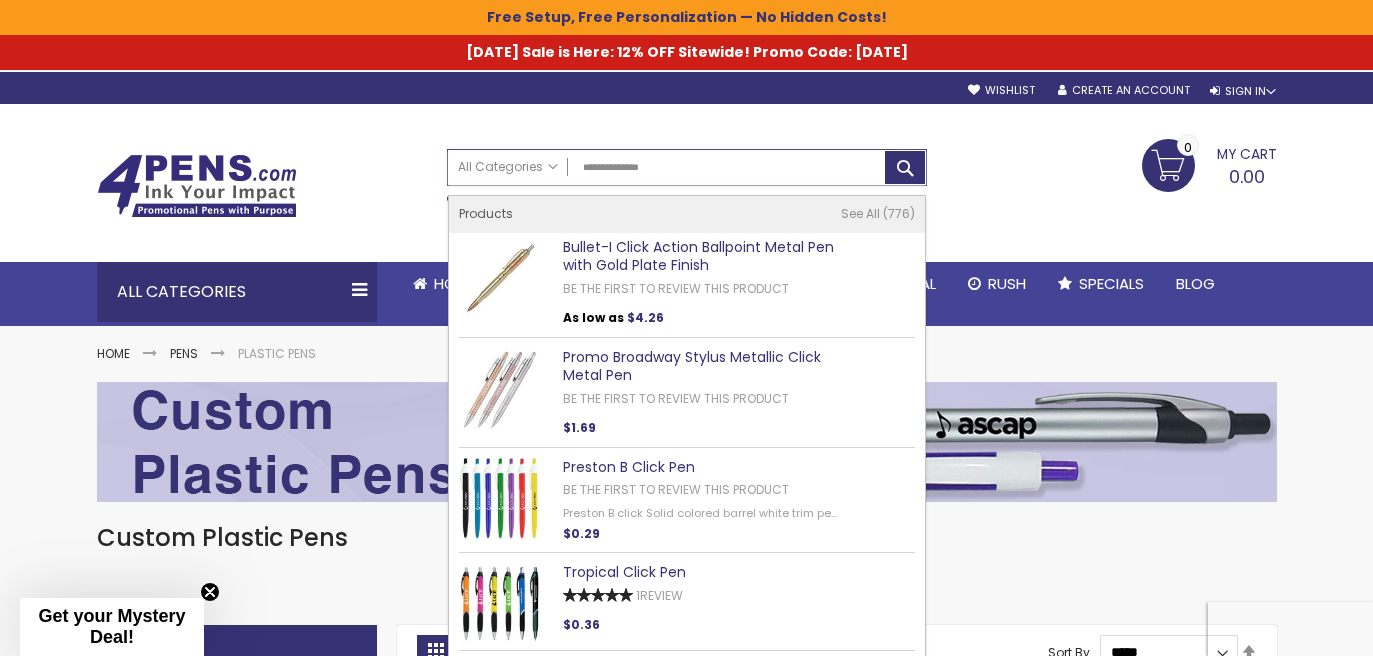 type on "**********" 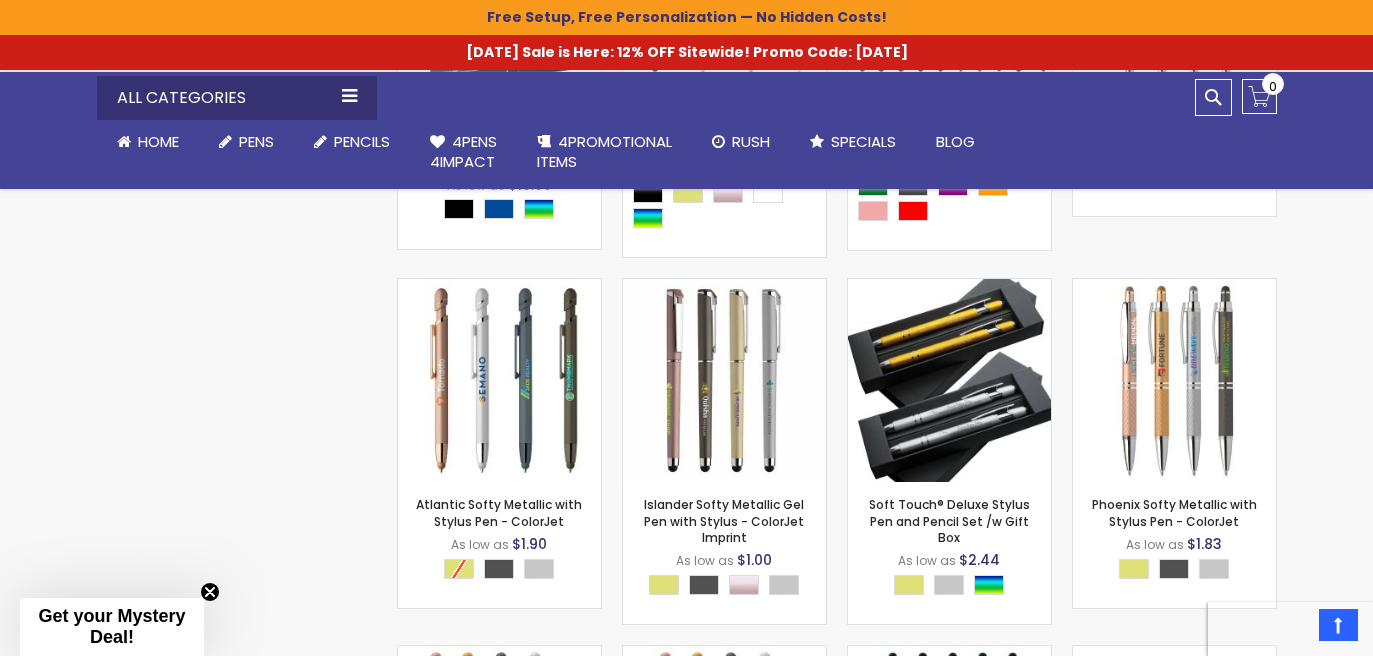 scroll, scrollTop: 10848, scrollLeft: 0, axis: vertical 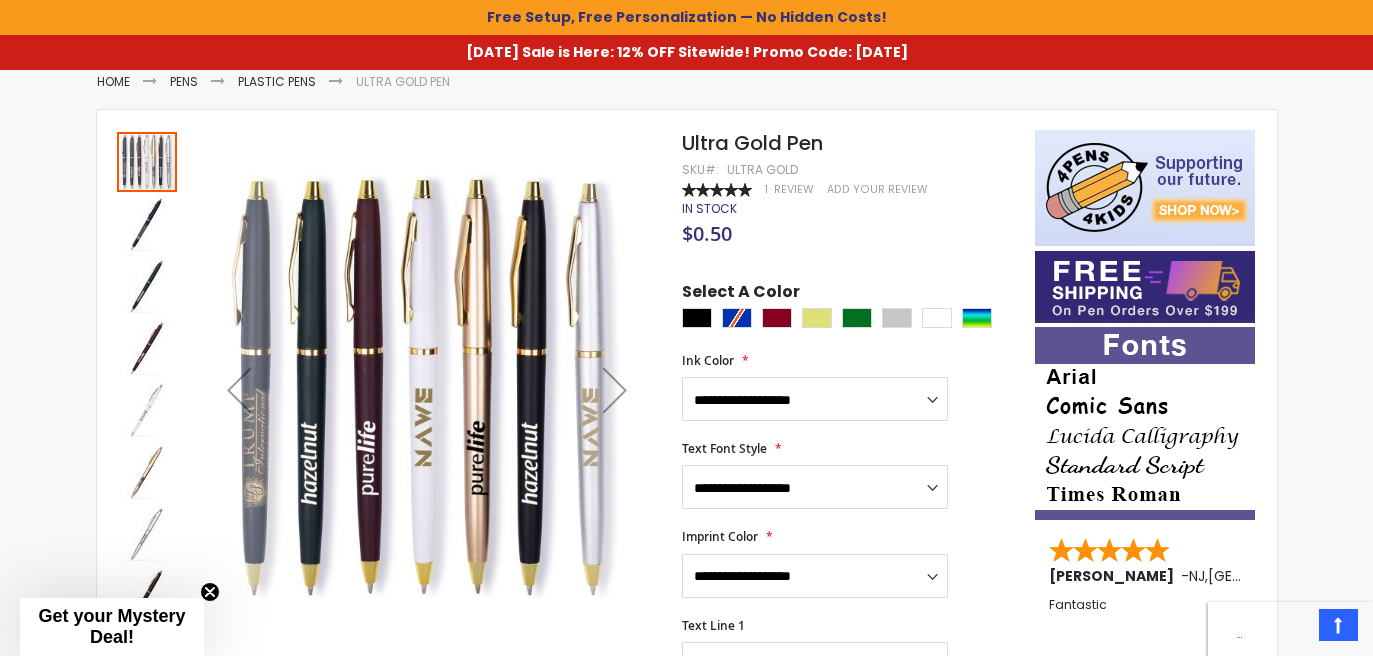 click at bounding box center [147, 410] 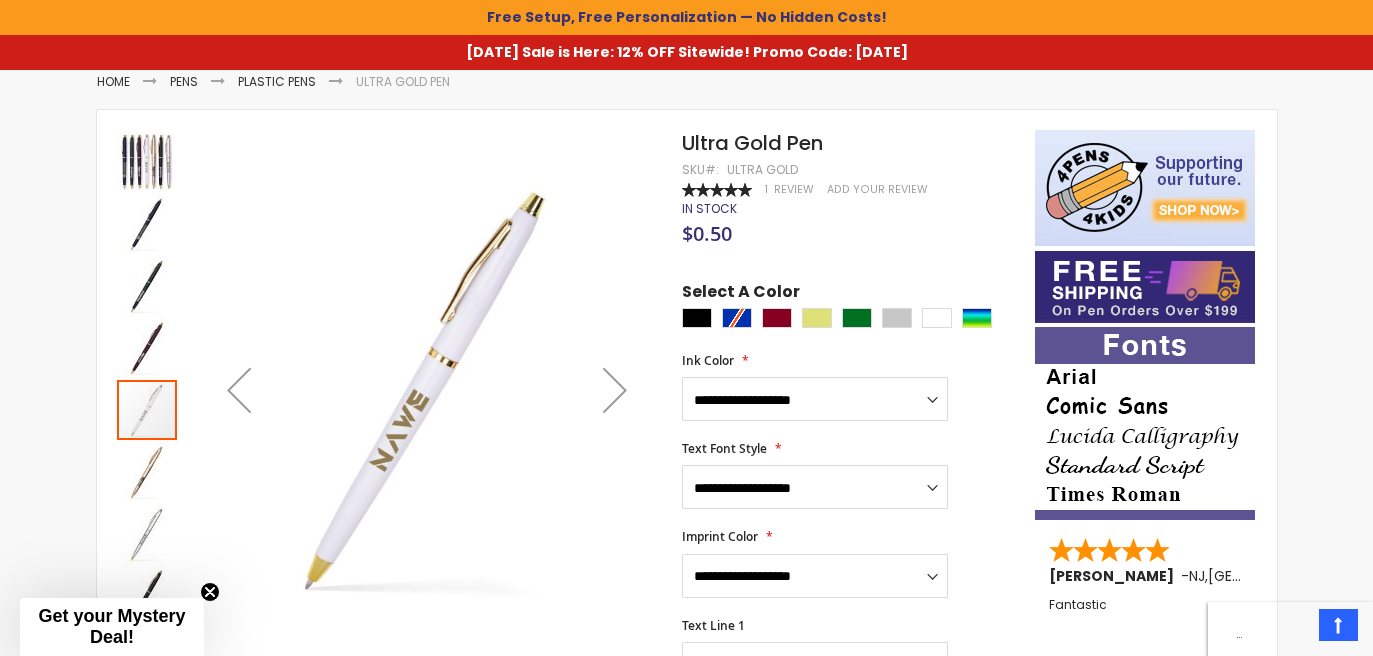 click at bounding box center (147, 472) 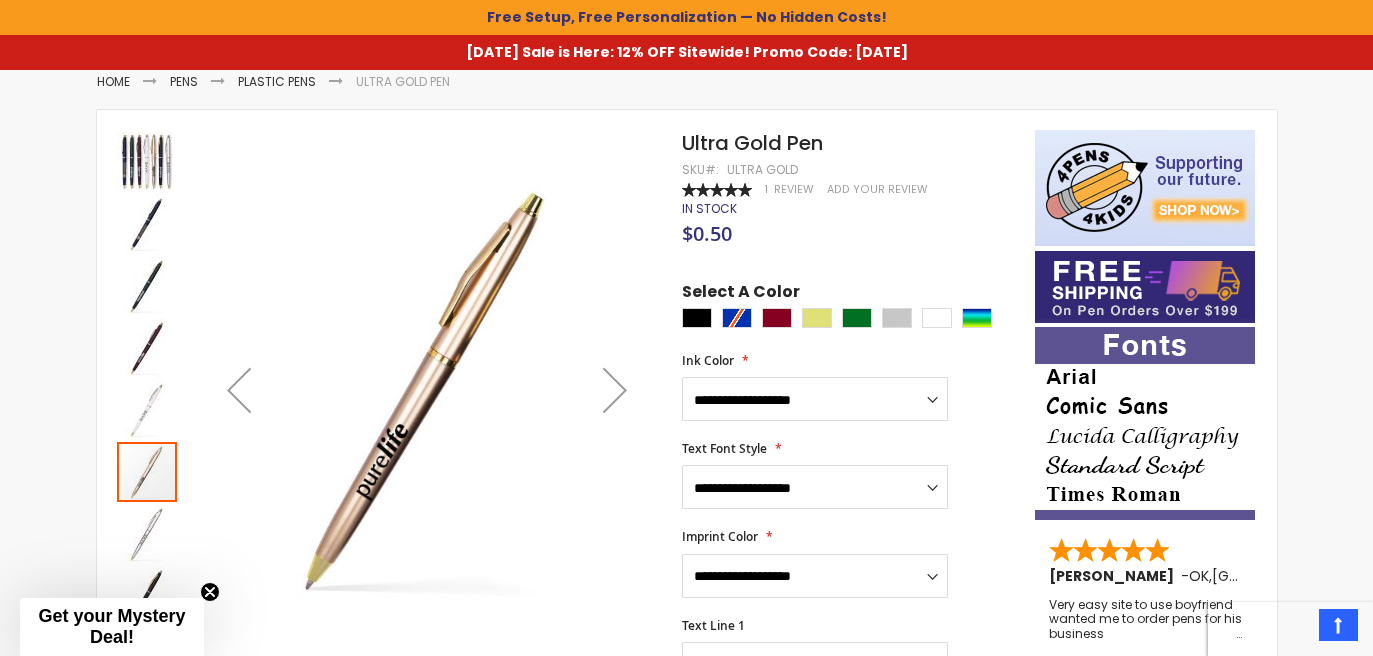 click at bounding box center (147, 534) 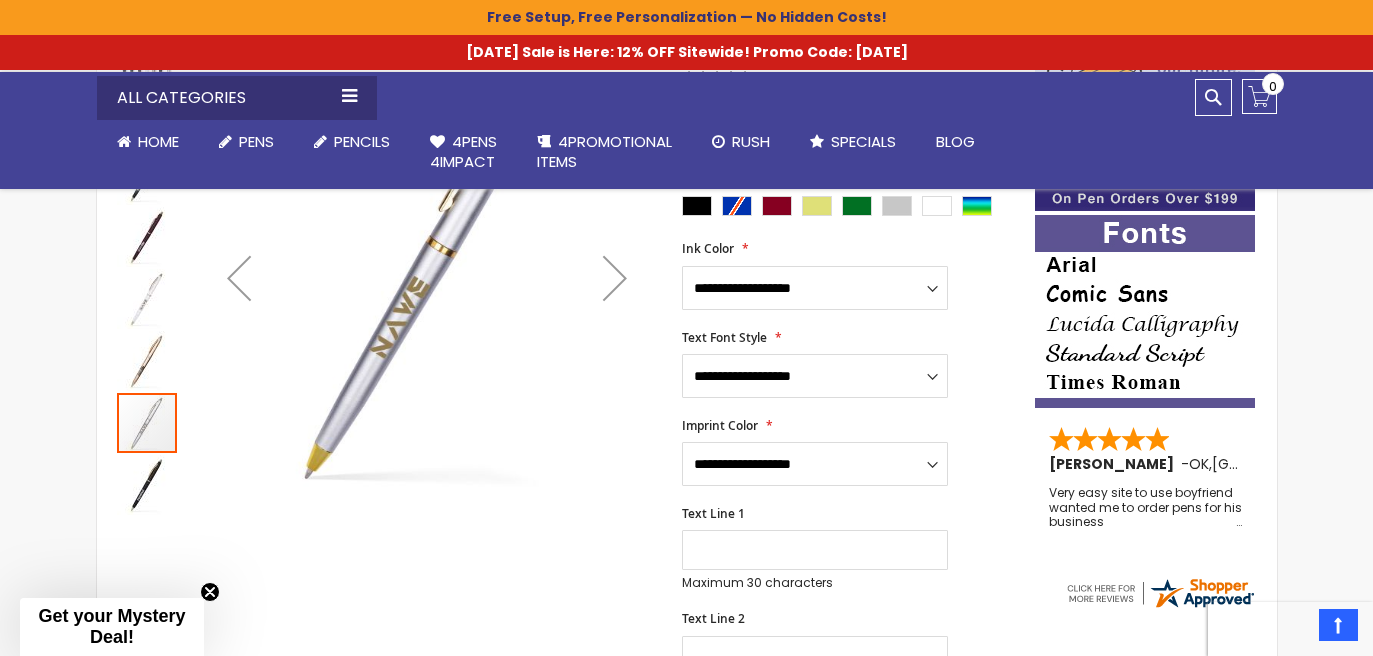scroll, scrollTop: 385, scrollLeft: 0, axis: vertical 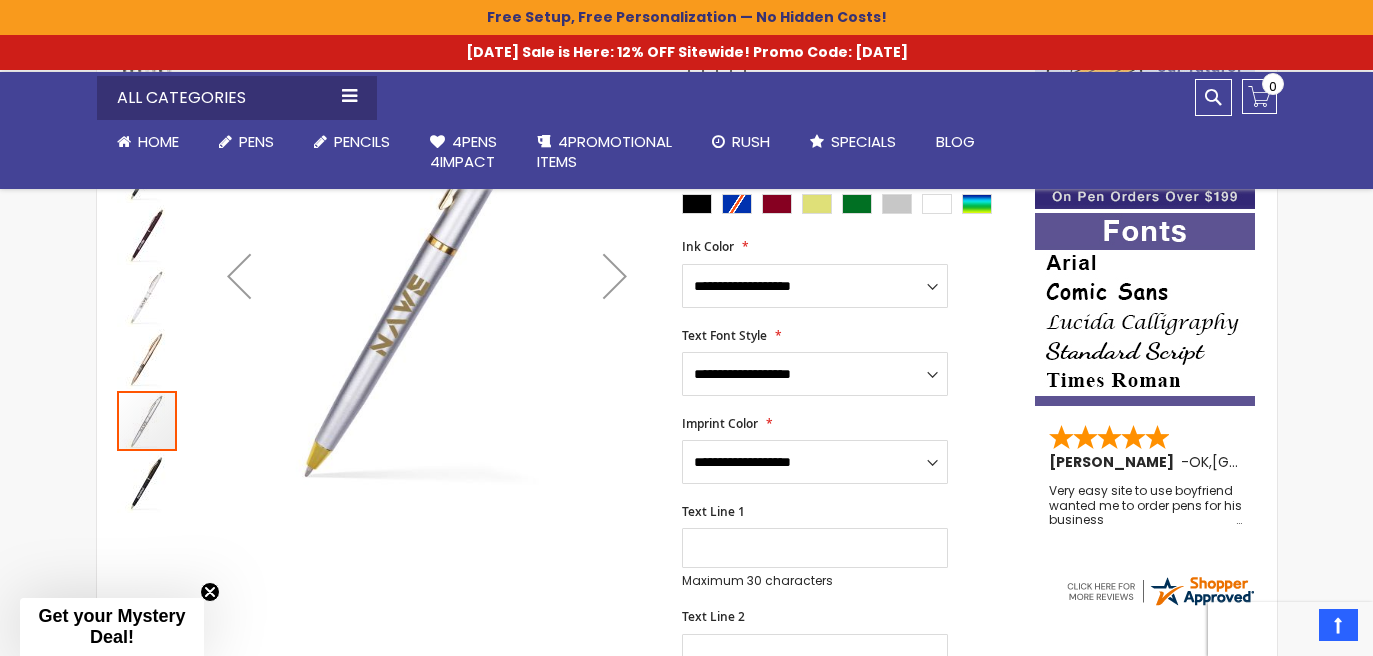click at bounding box center [147, 483] 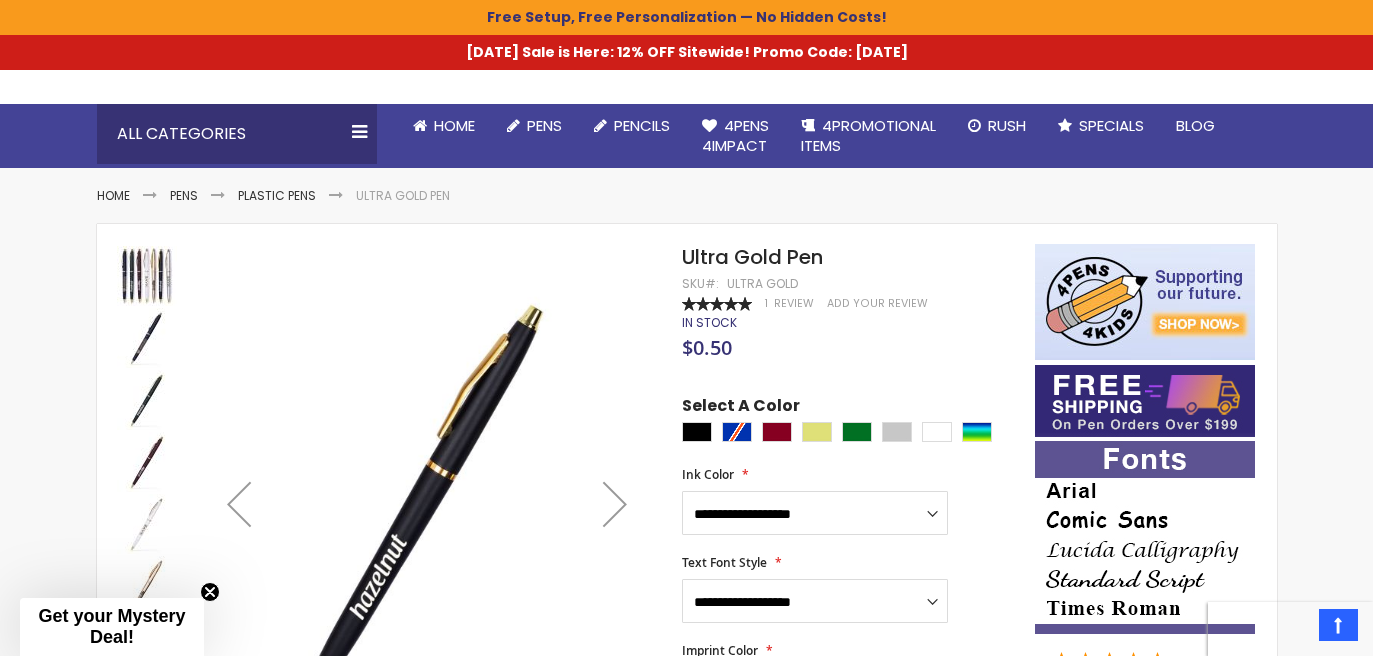 scroll, scrollTop: 152, scrollLeft: 0, axis: vertical 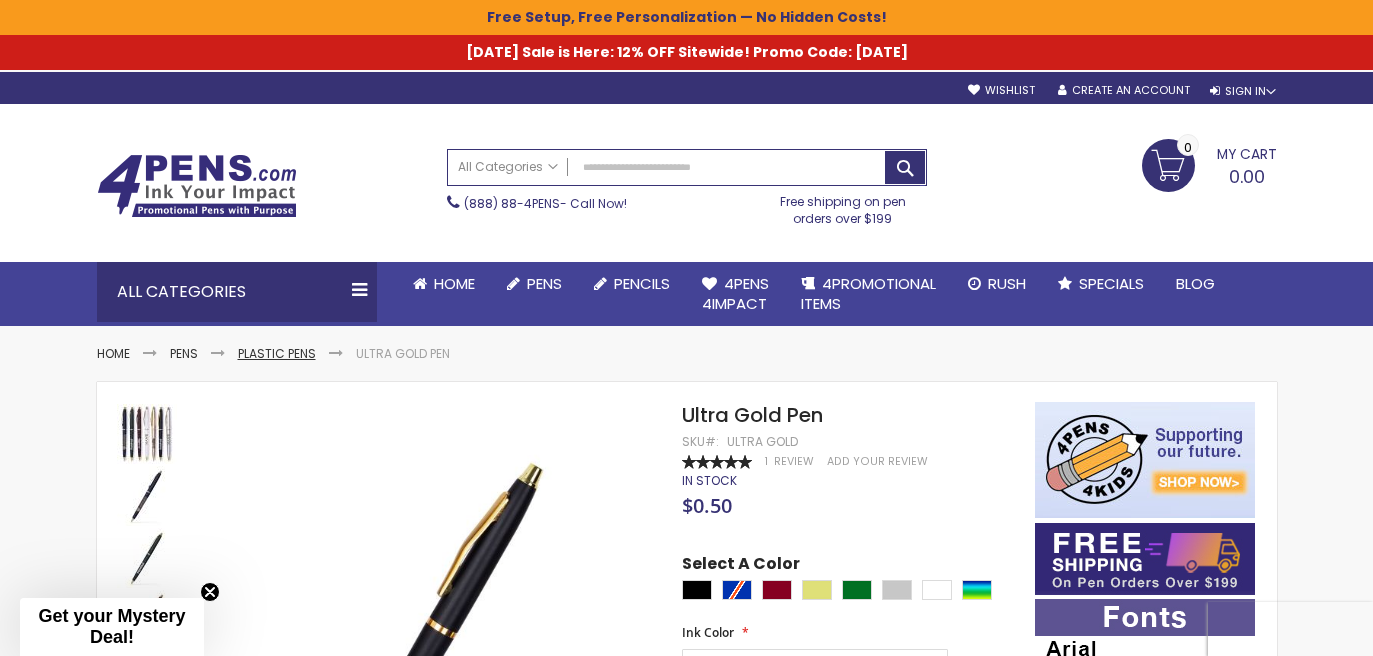 click on "Plastic Pens" at bounding box center [277, 353] 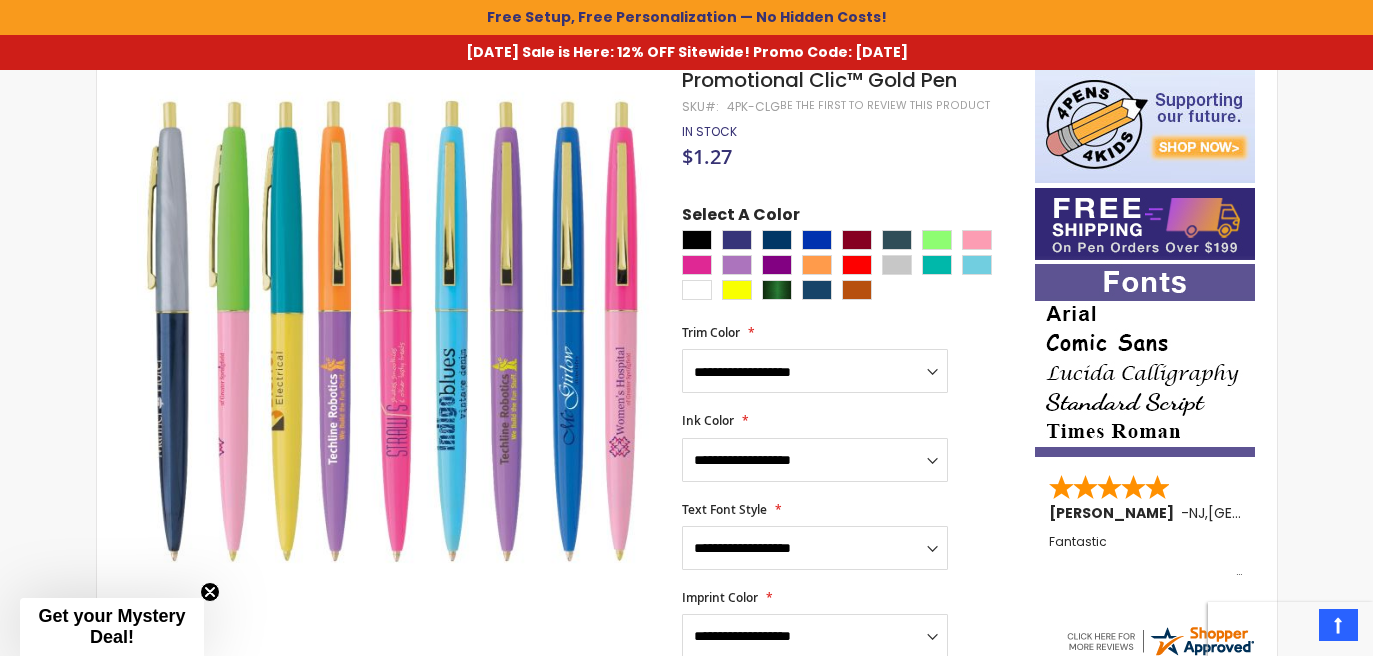 scroll, scrollTop: 336, scrollLeft: 0, axis: vertical 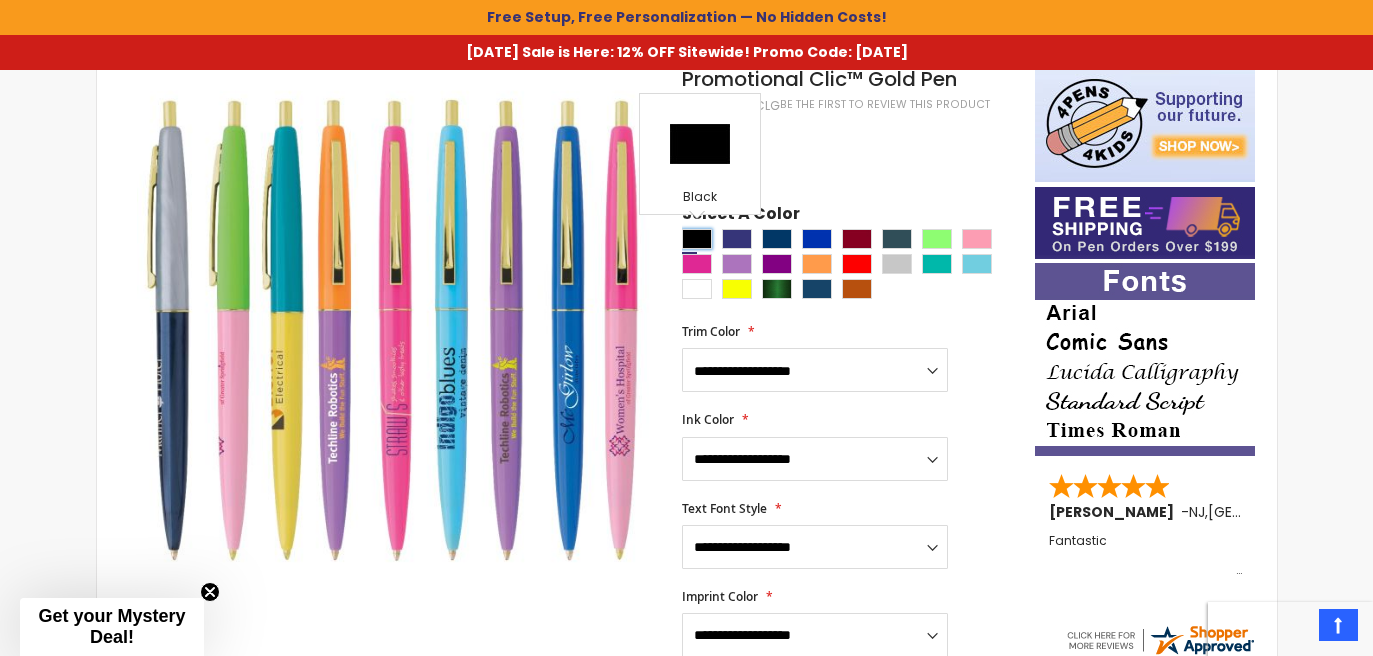 click at bounding box center (697, 239) 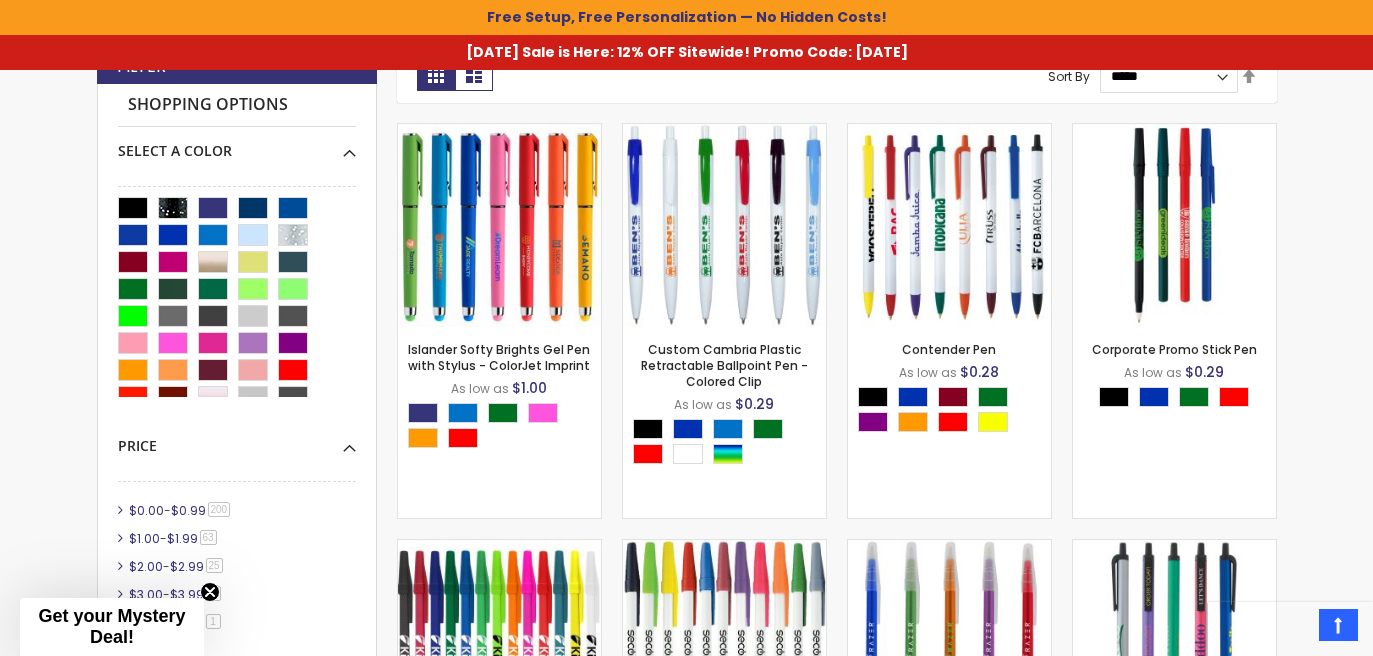 scroll, scrollTop: 610, scrollLeft: 0, axis: vertical 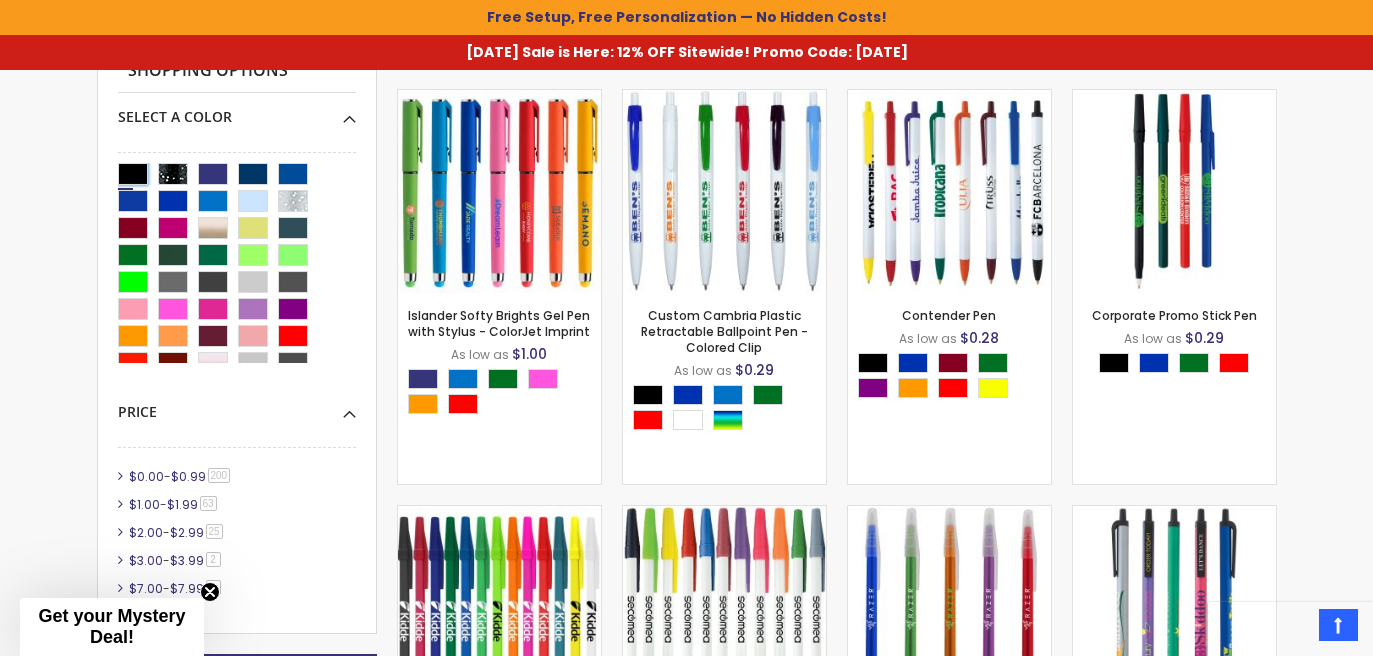 click at bounding box center (133, 174) 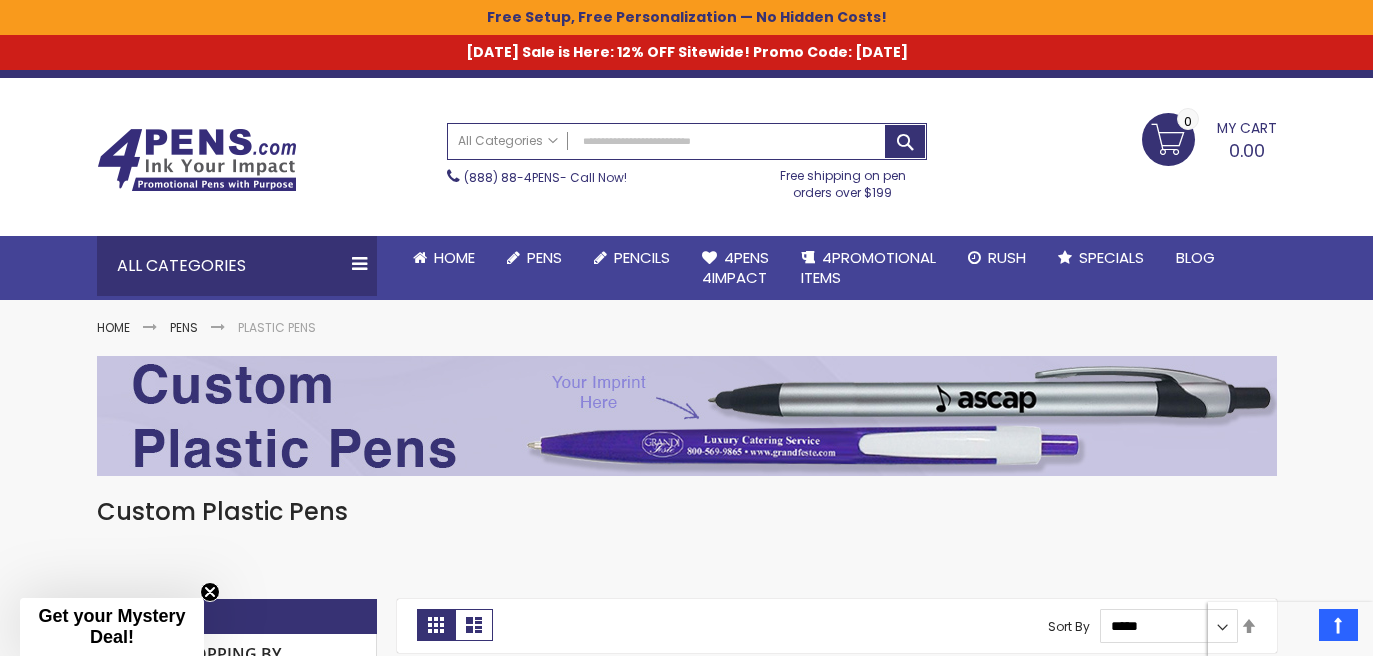 scroll, scrollTop: 0, scrollLeft: 0, axis: both 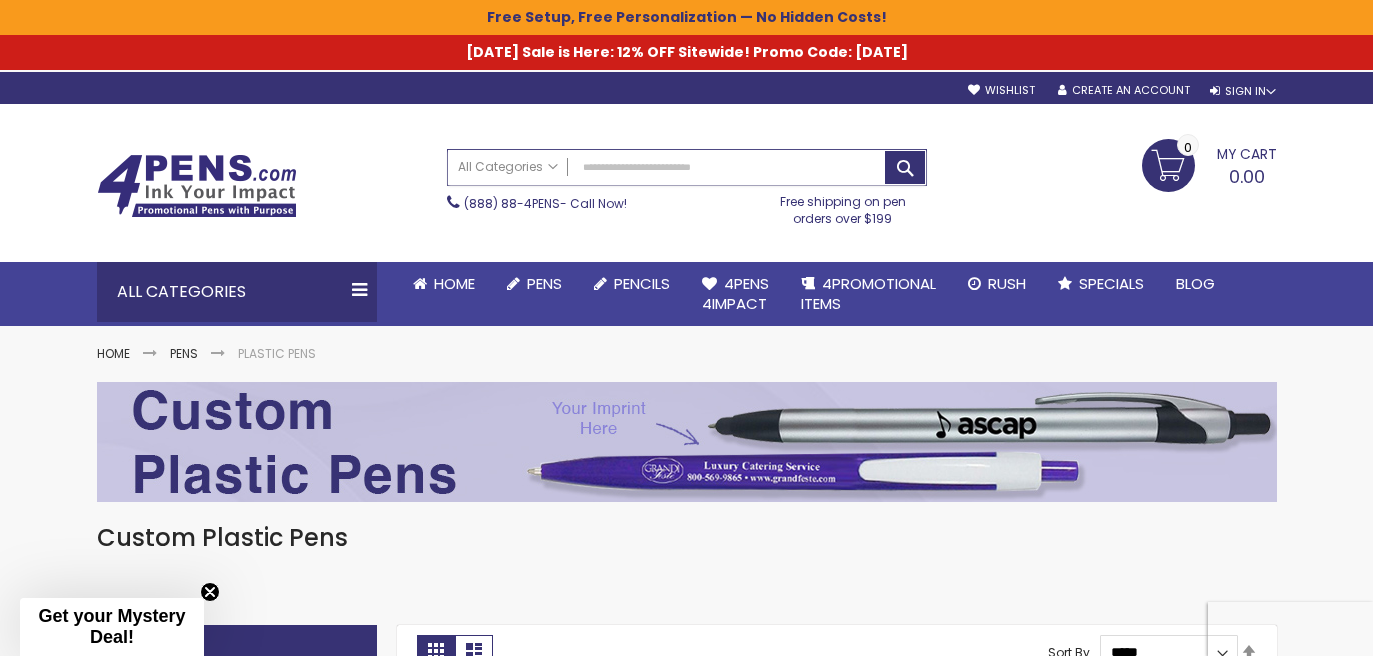 click on "Search" at bounding box center [687, 167] 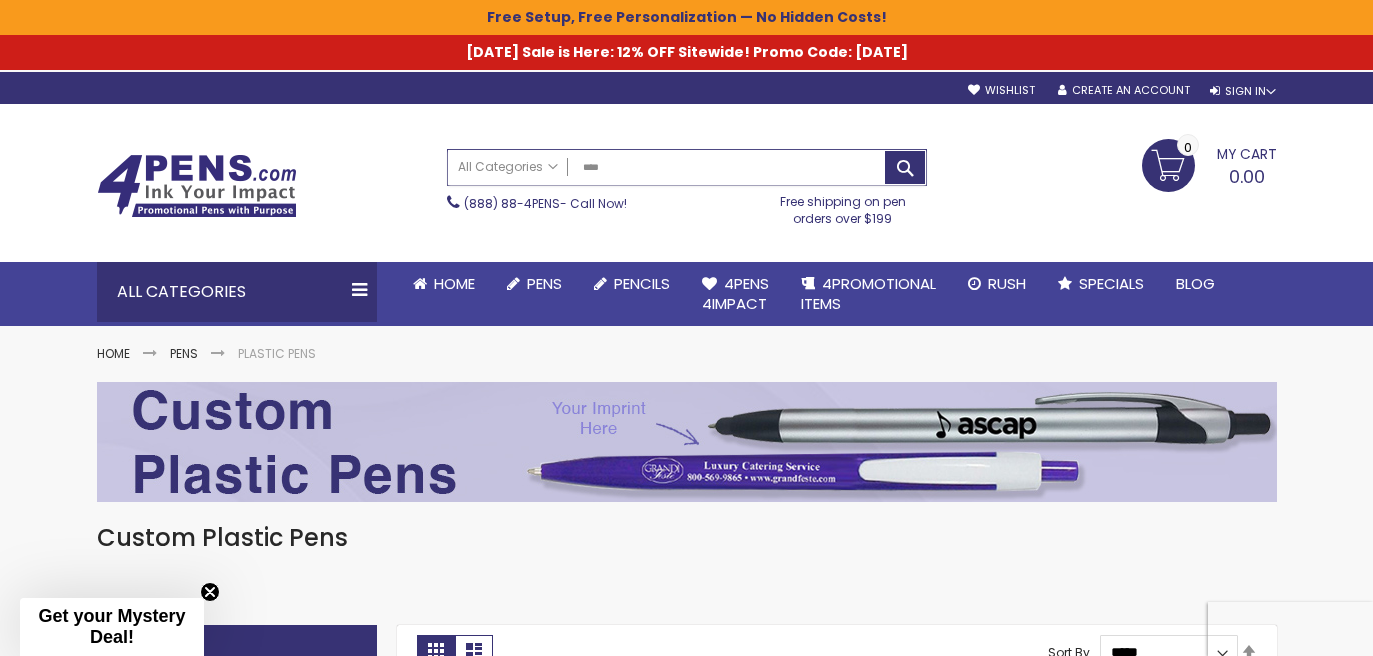 type on "****" 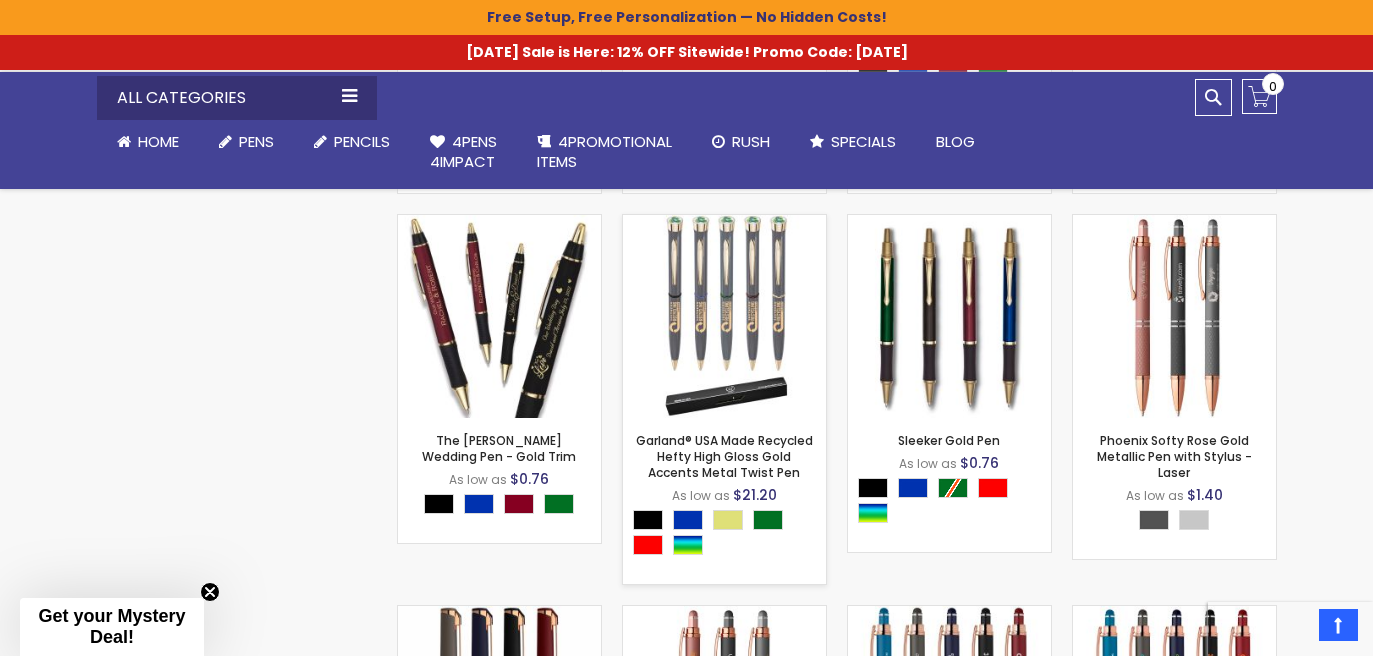 scroll, scrollTop: 3213, scrollLeft: 0, axis: vertical 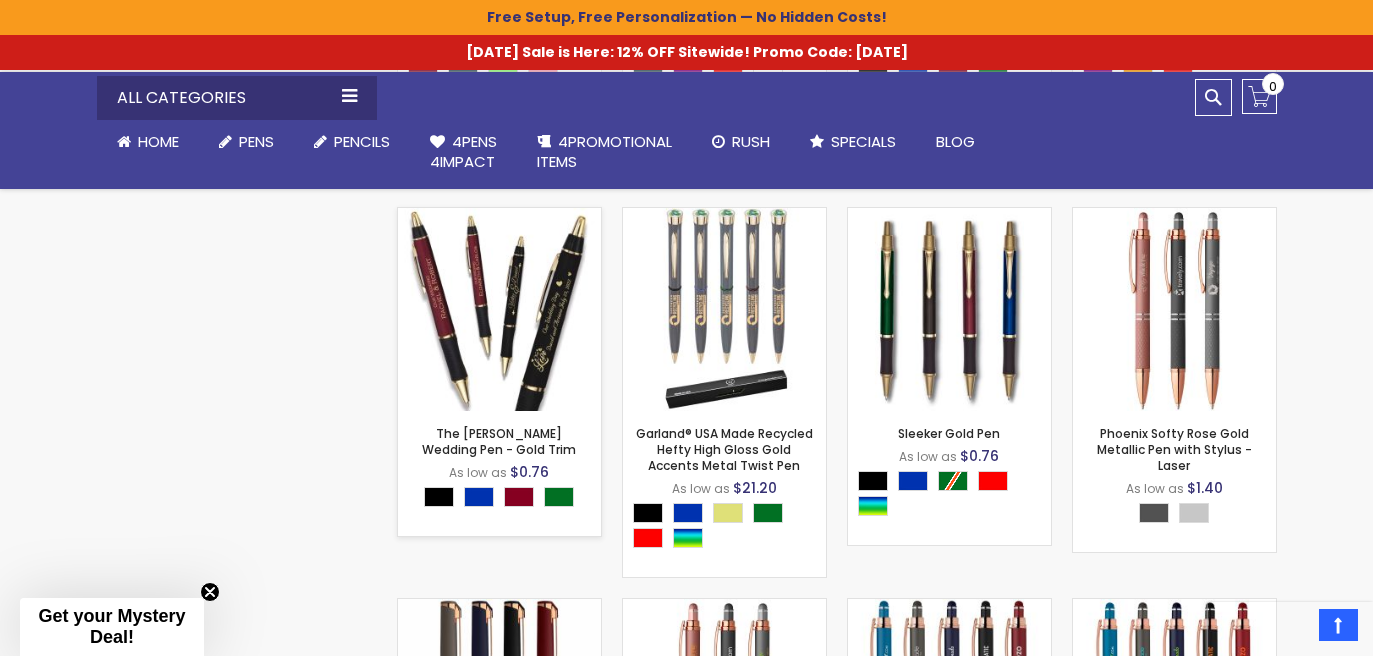 click at bounding box center (499, 309) 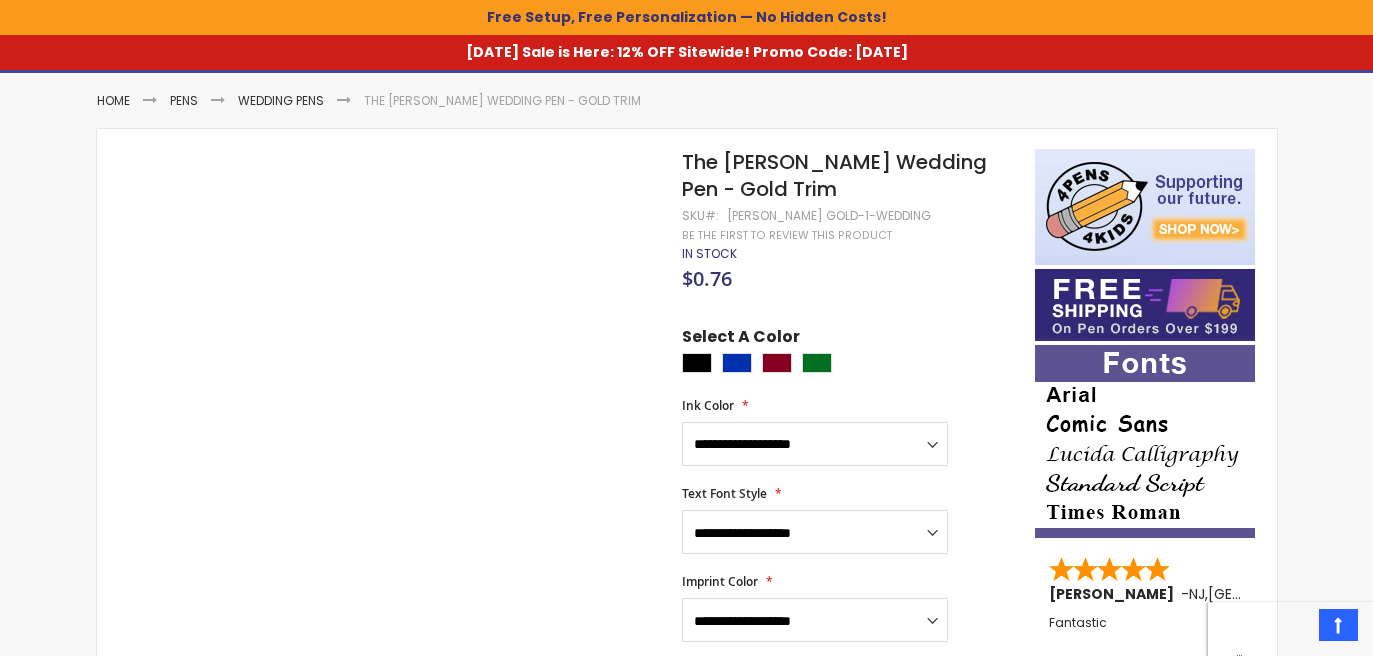 scroll, scrollTop: 254, scrollLeft: 0, axis: vertical 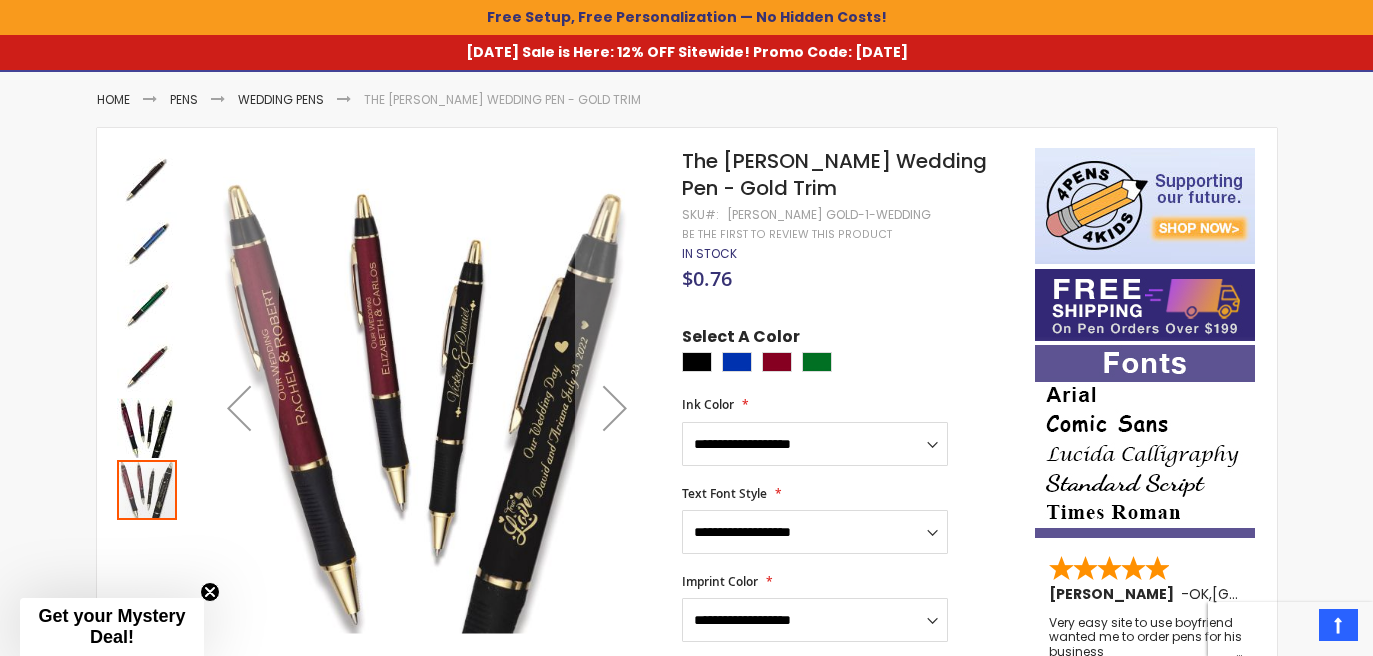 click at bounding box center (147, 366) 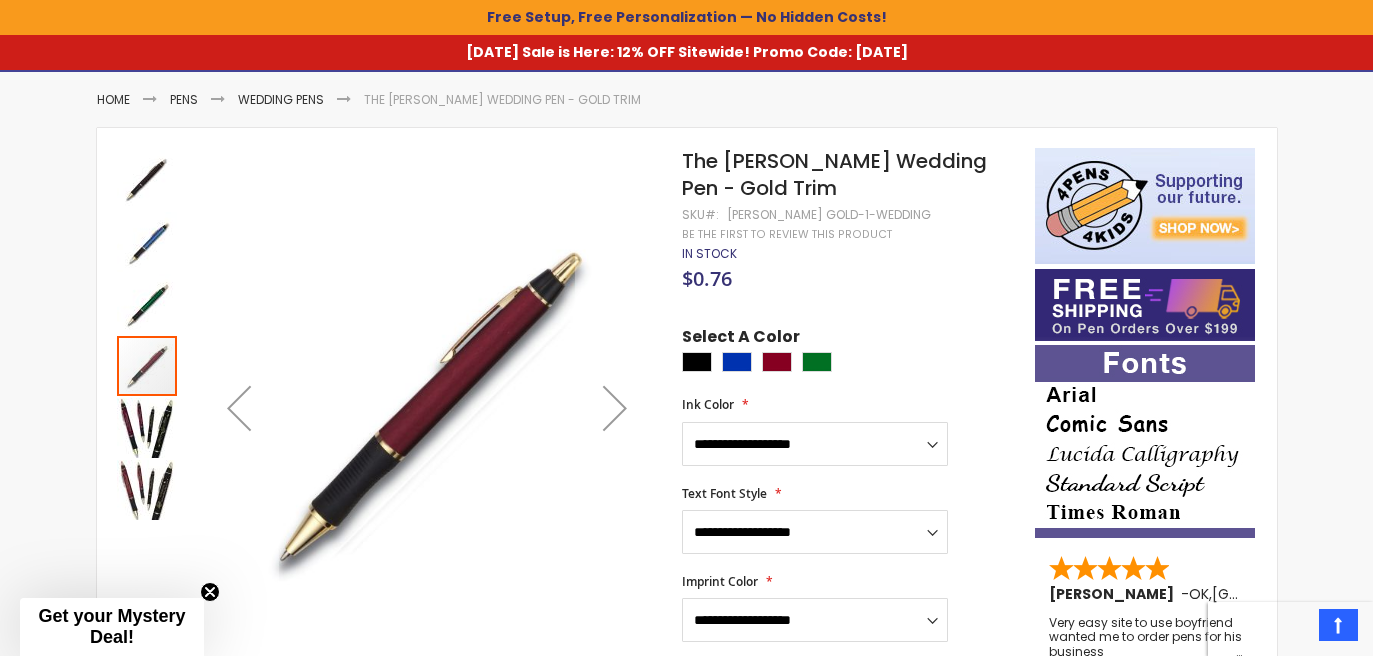 click at bounding box center (147, 242) 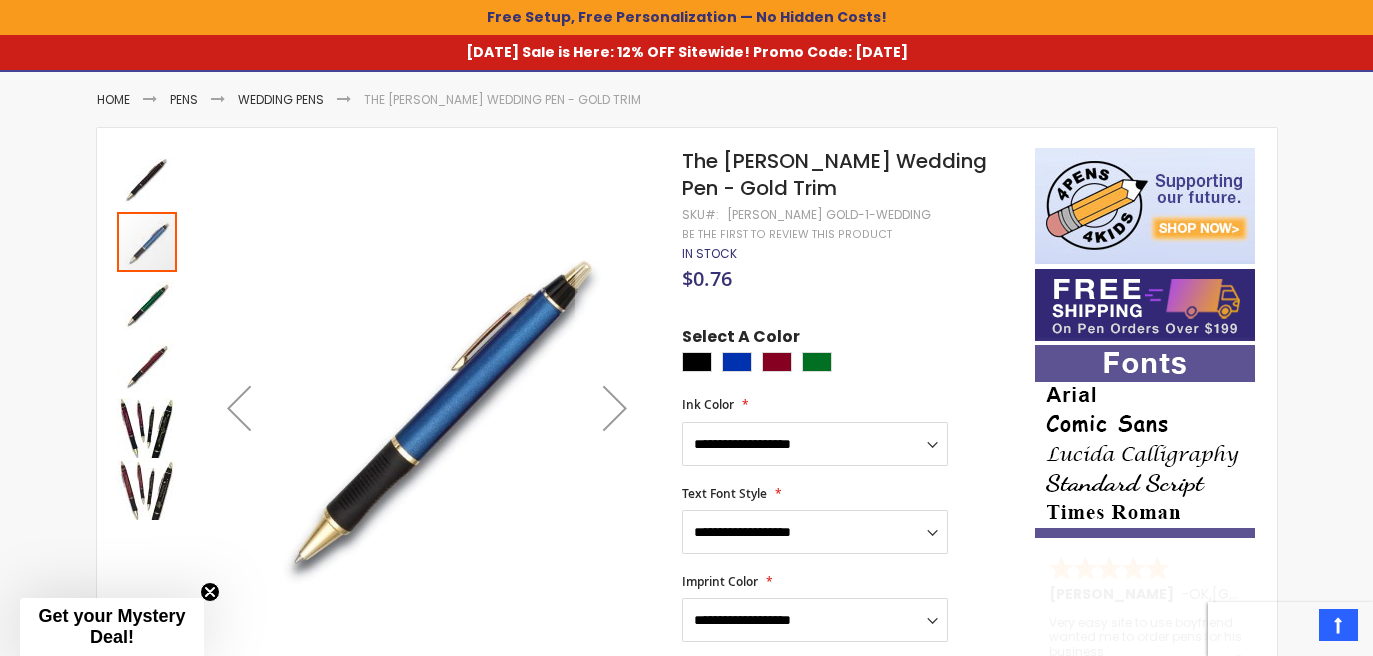 click at bounding box center (147, 180) 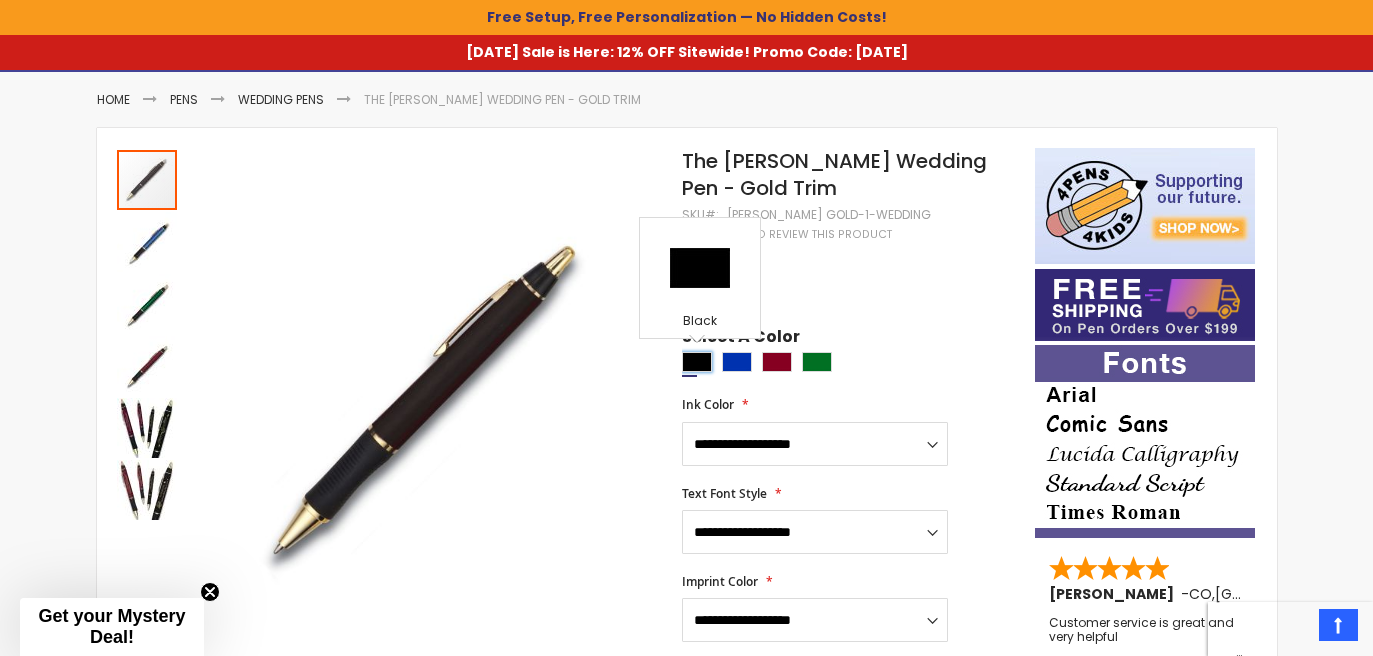 click at bounding box center (697, 362) 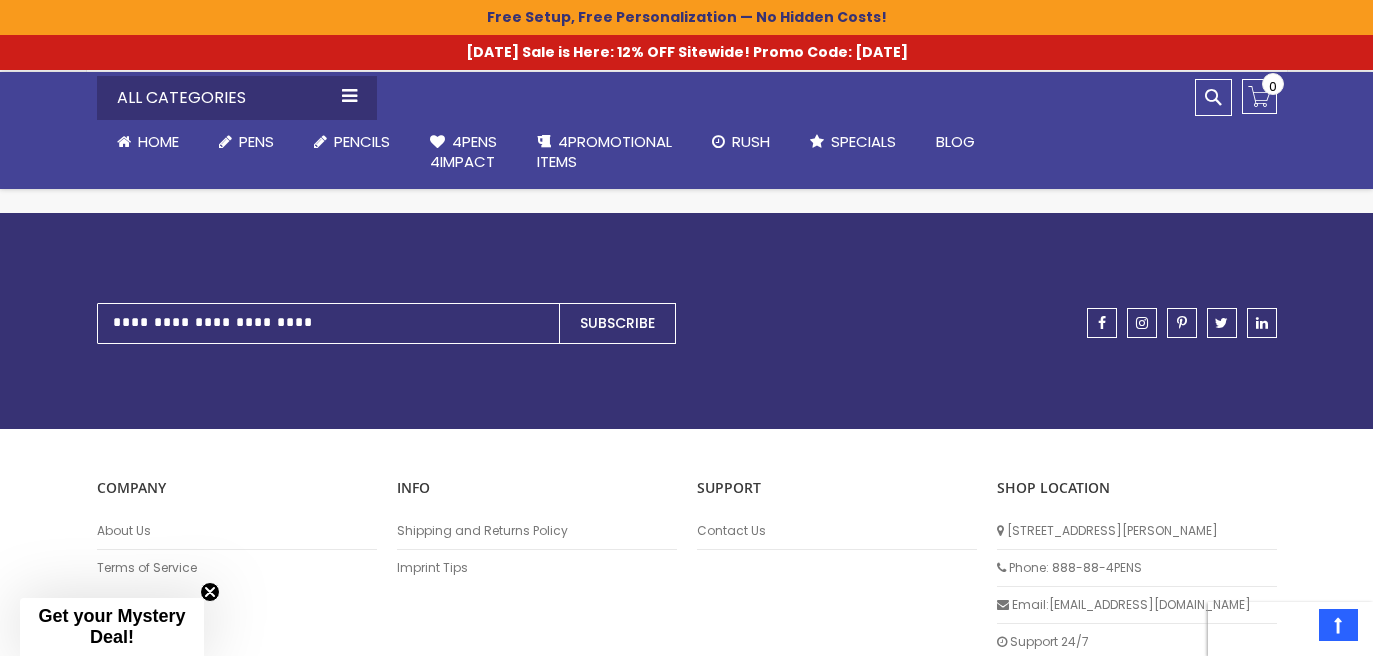 scroll, scrollTop: 2448, scrollLeft: 0, axis: vertical 